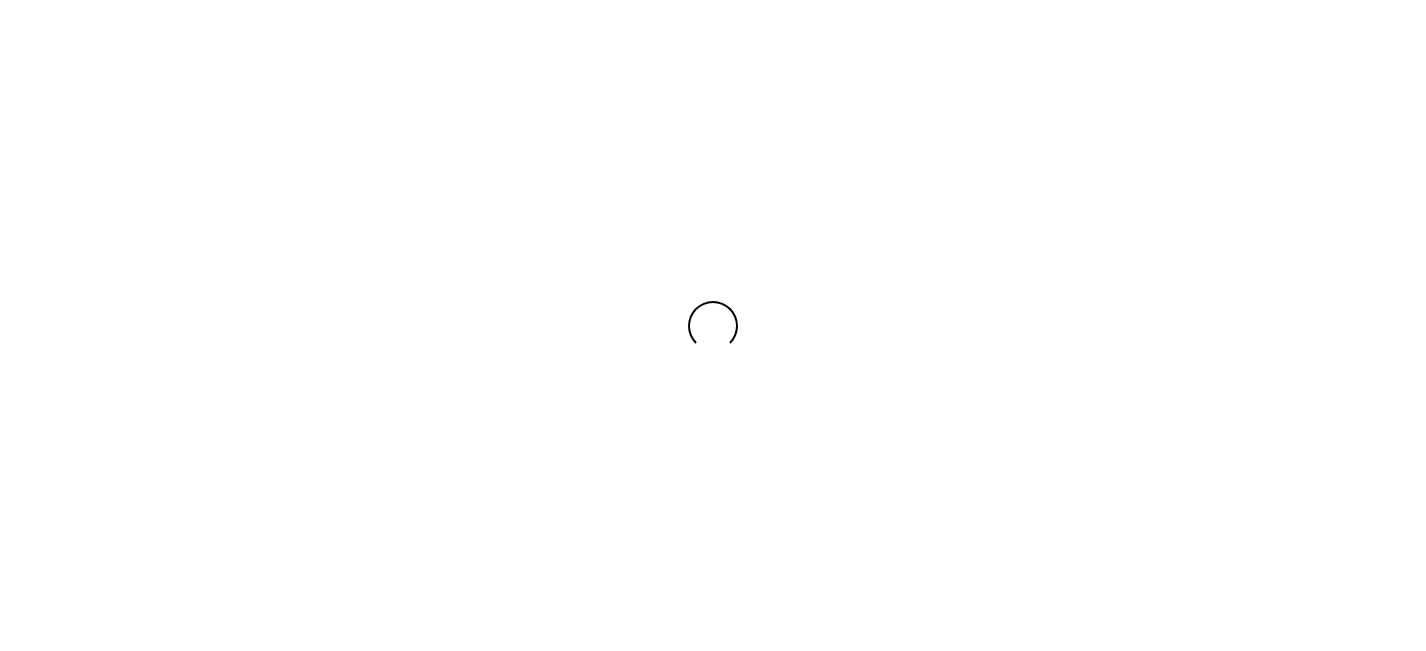 scroll, scrollTop: 0, scrollLeft: 0, axis: both 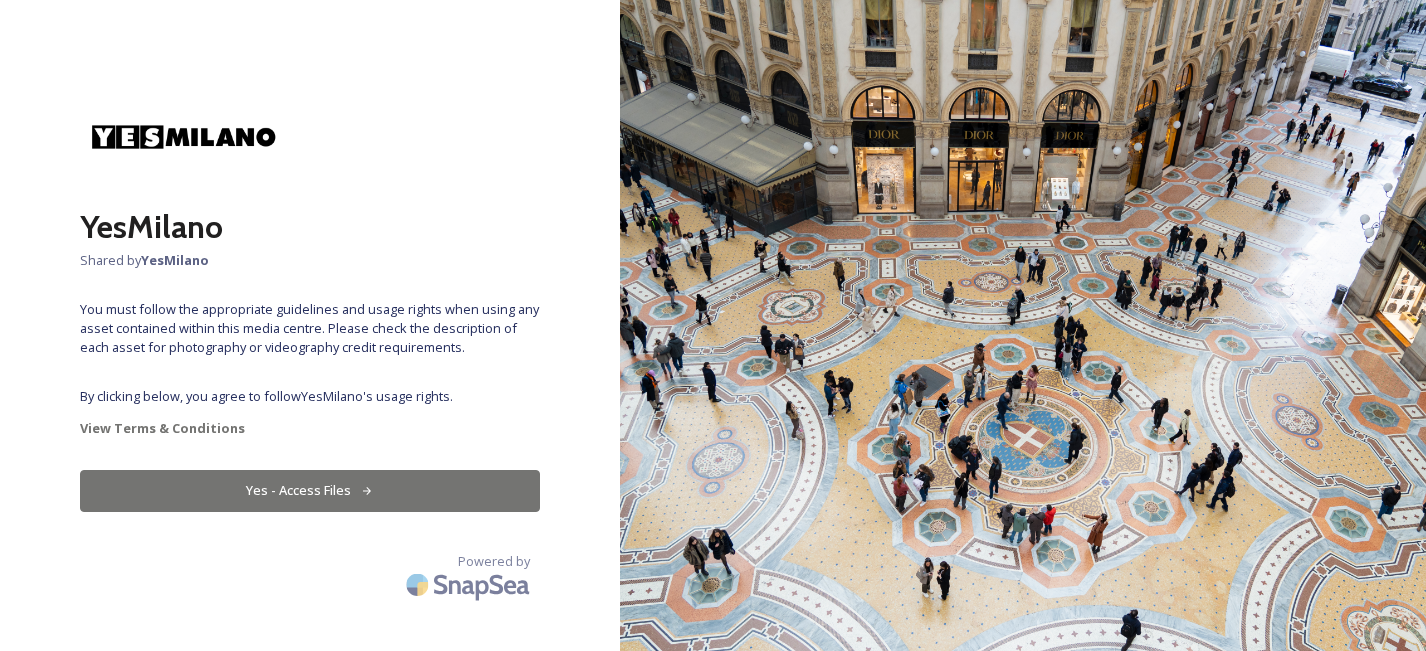 click on "Yes - Access Files" at bounding box center (310, 490) 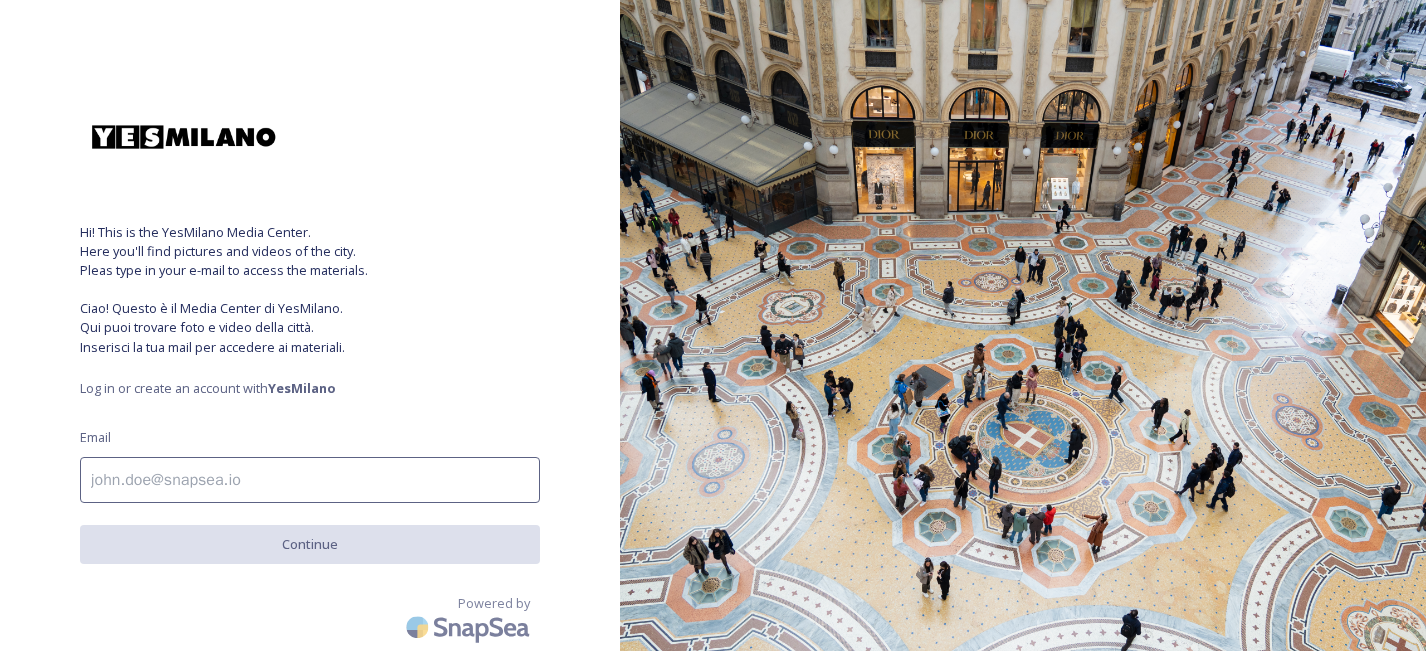 click at bounding box center (310, 480) 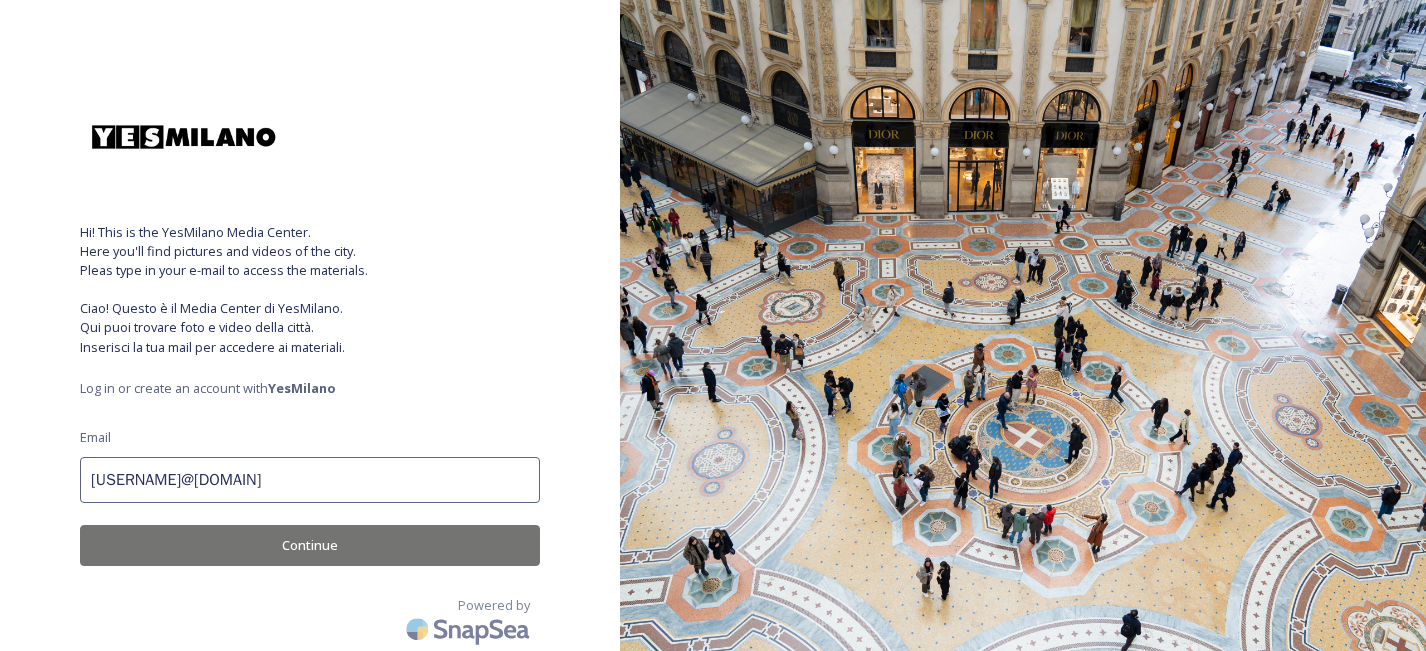click on "Continue" at bounding box center (310, 545) 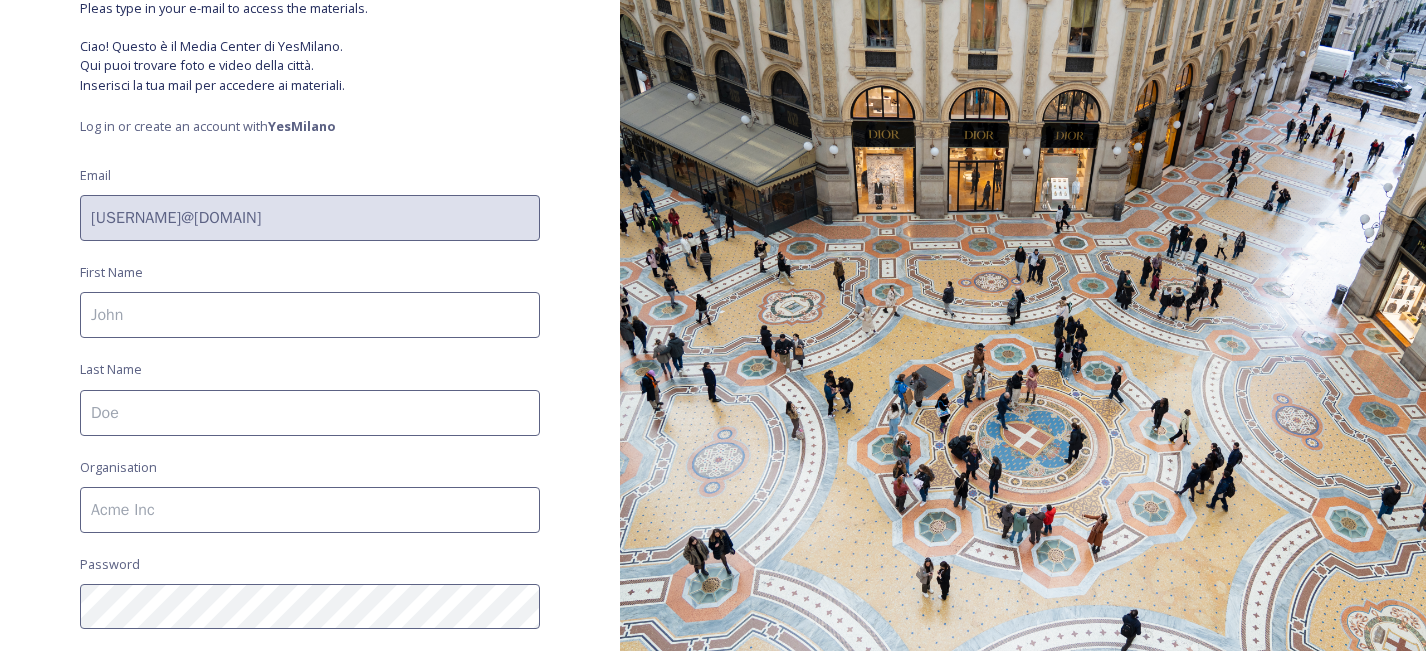 scroll, scrollTop: 288, scrollLeft: 0, axis: vertical 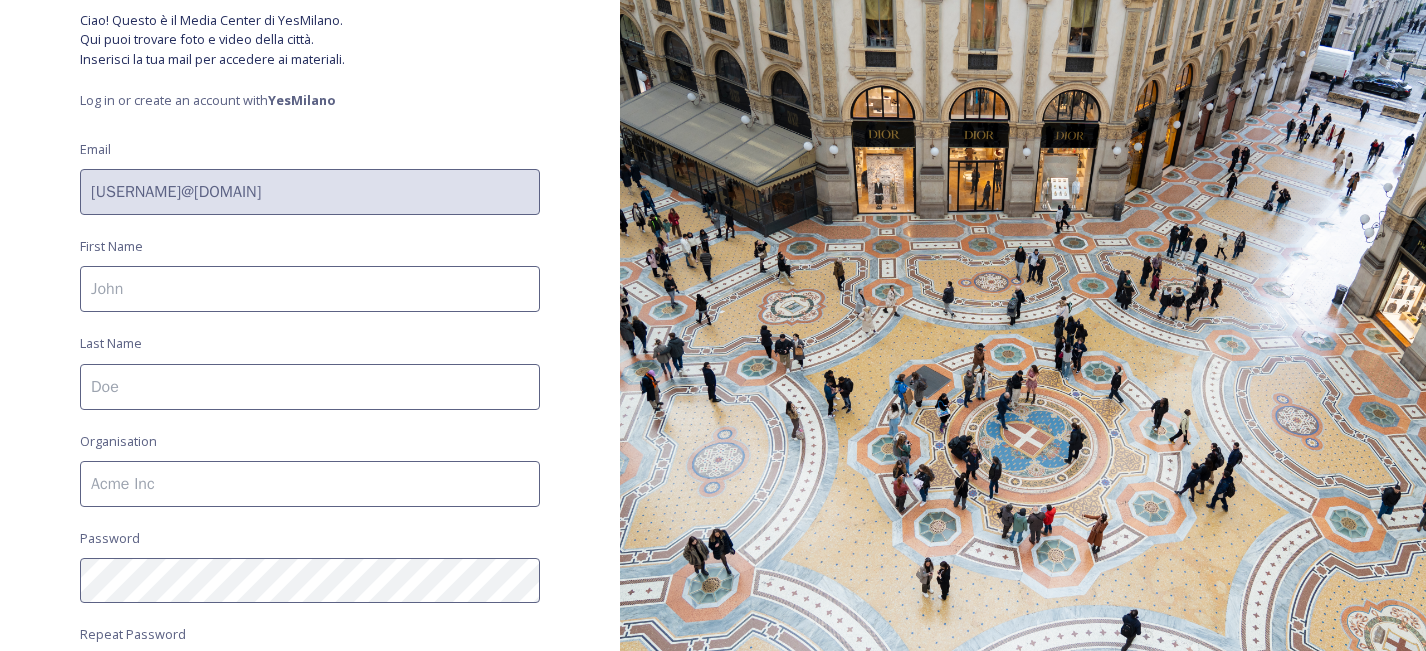 click at bounding box center [310, 289] 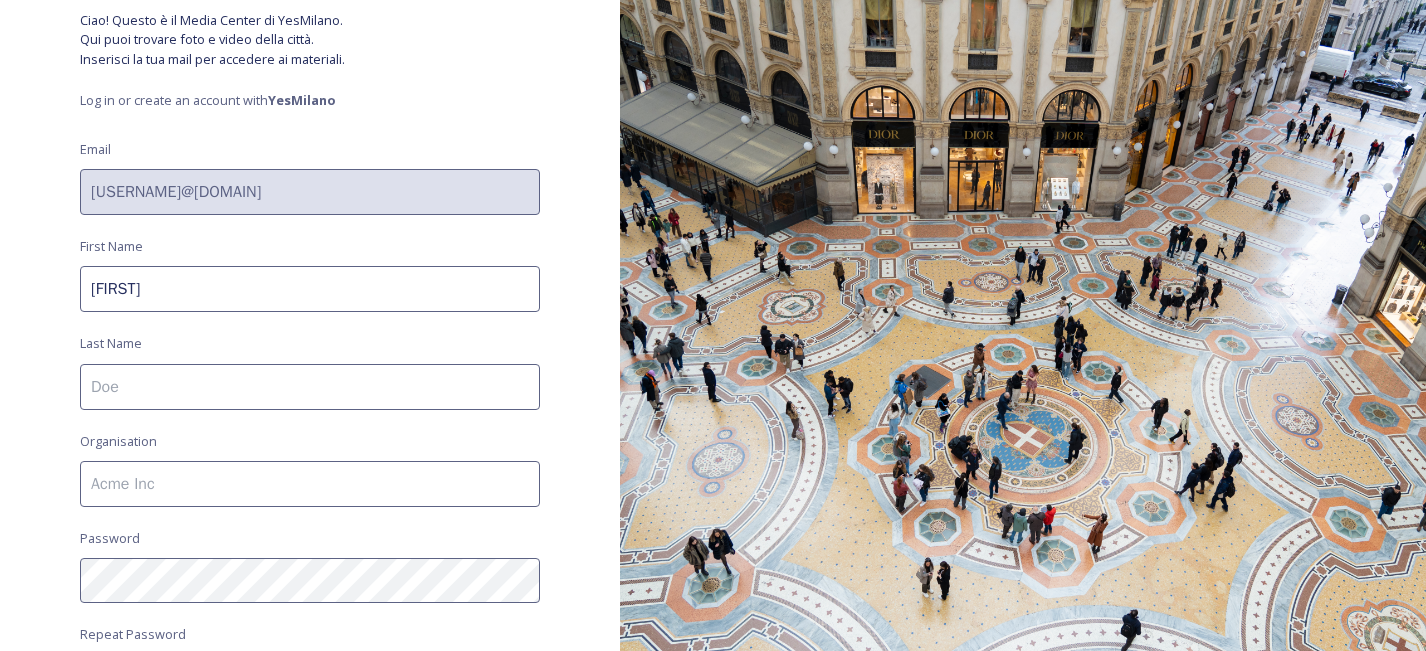 type on "[FIRST]" 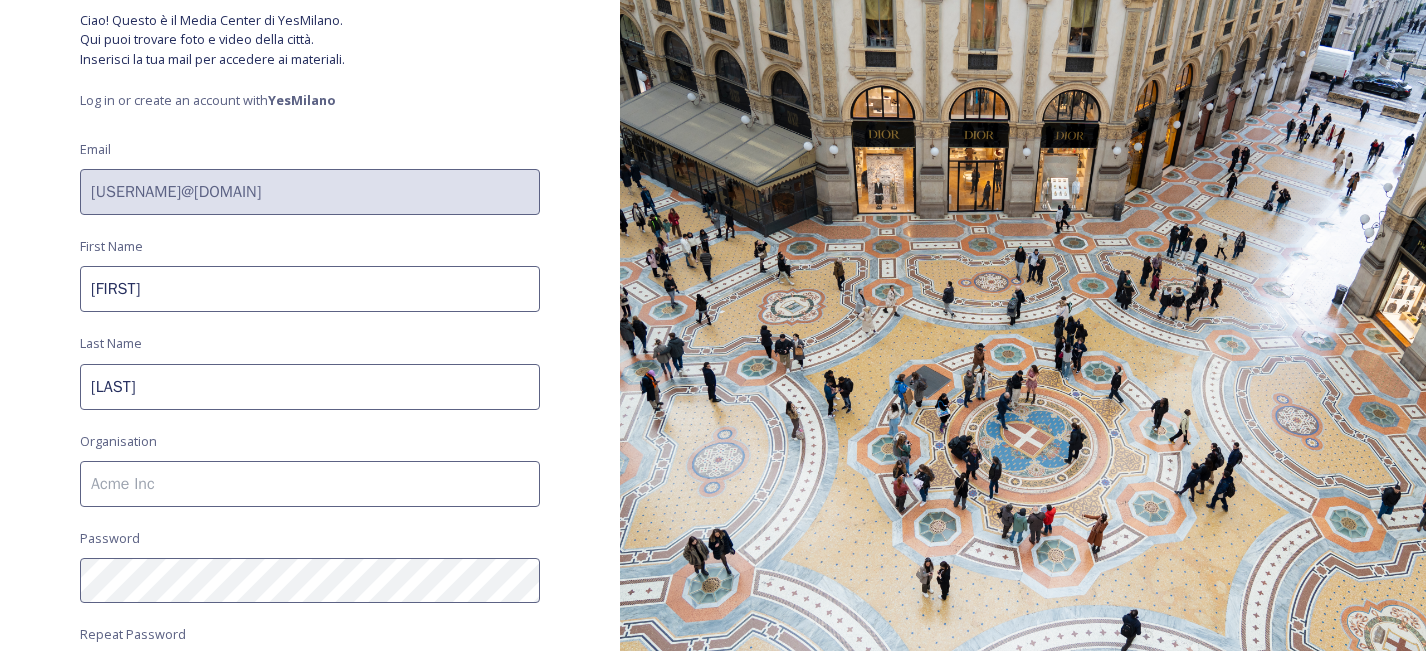 type on "[LAST]" 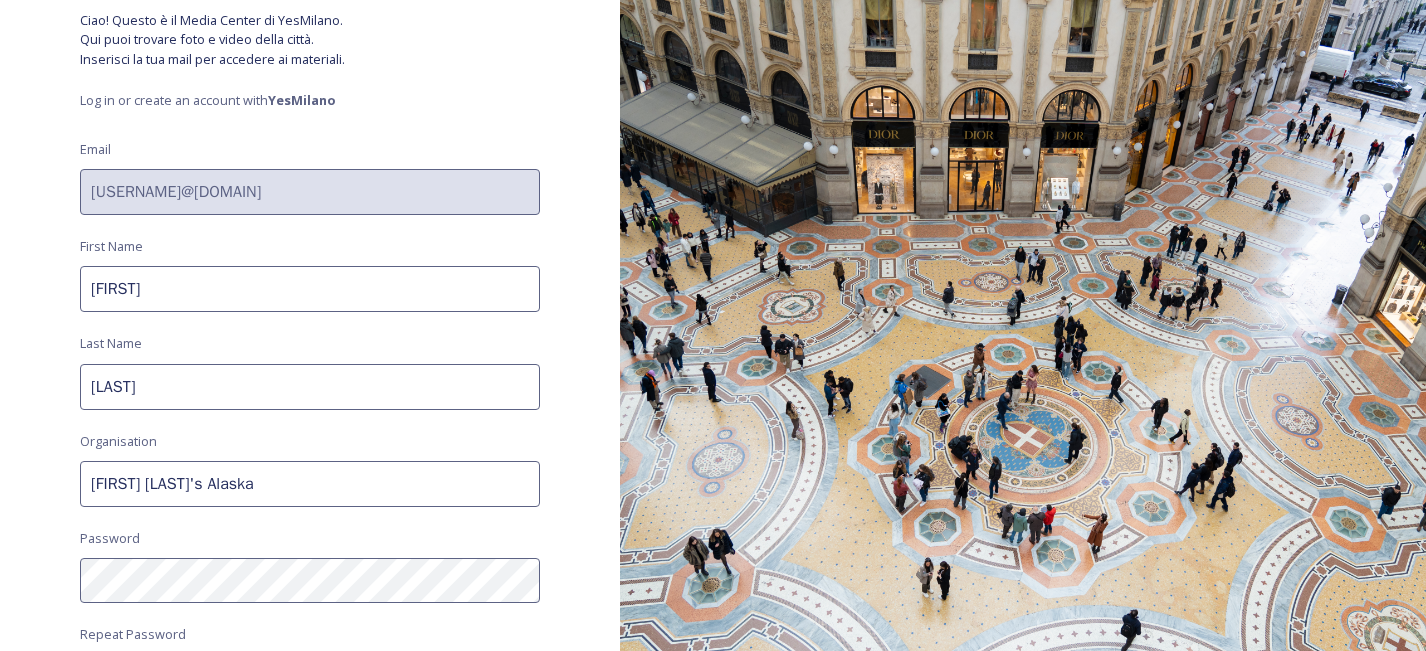 type on "[FIRST] [LAST]'s Alaska" 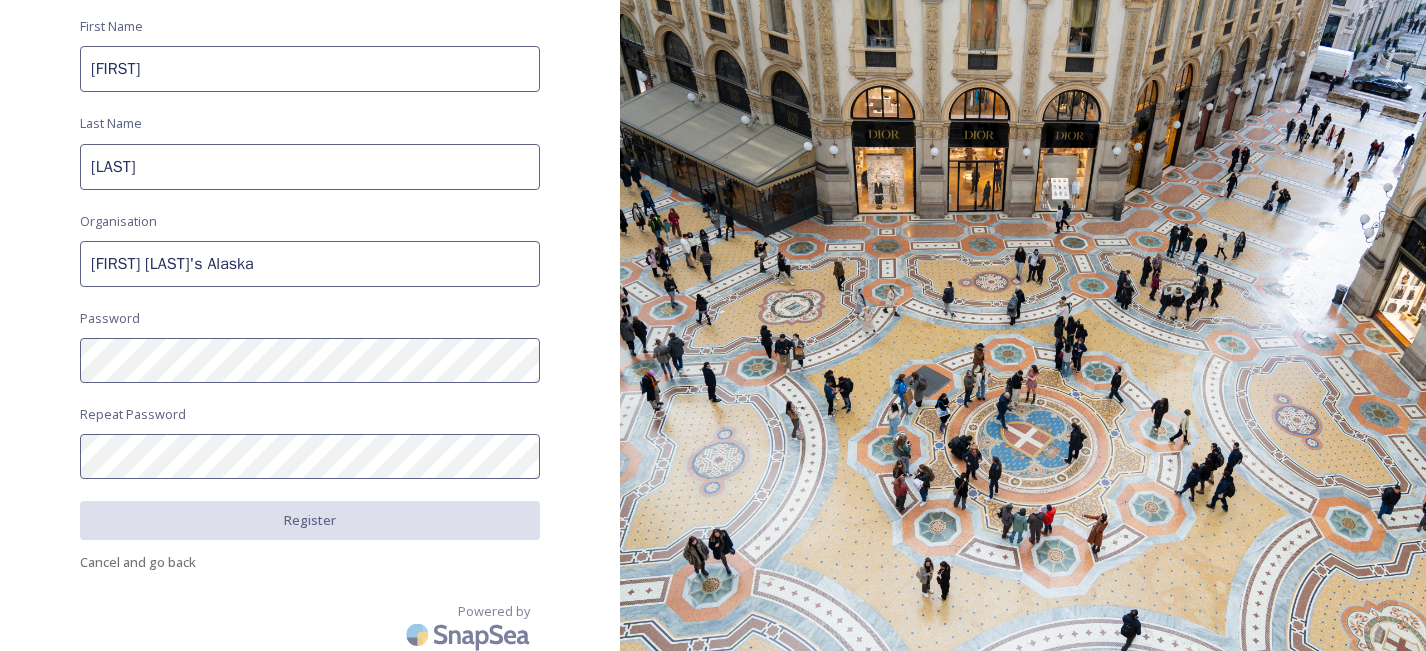 scroll, scrollTop: 511, scrollLeft: 0, axis: vertical 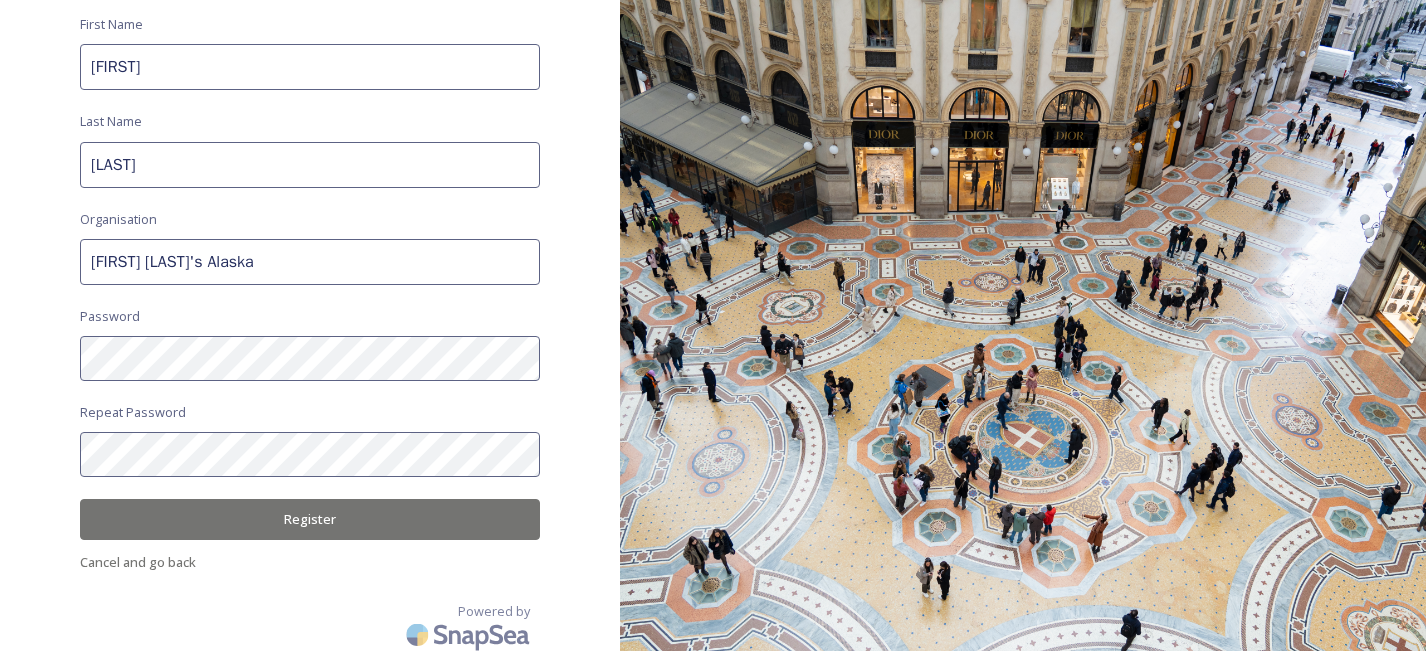click on "Register" at bounding box center [310, 519] 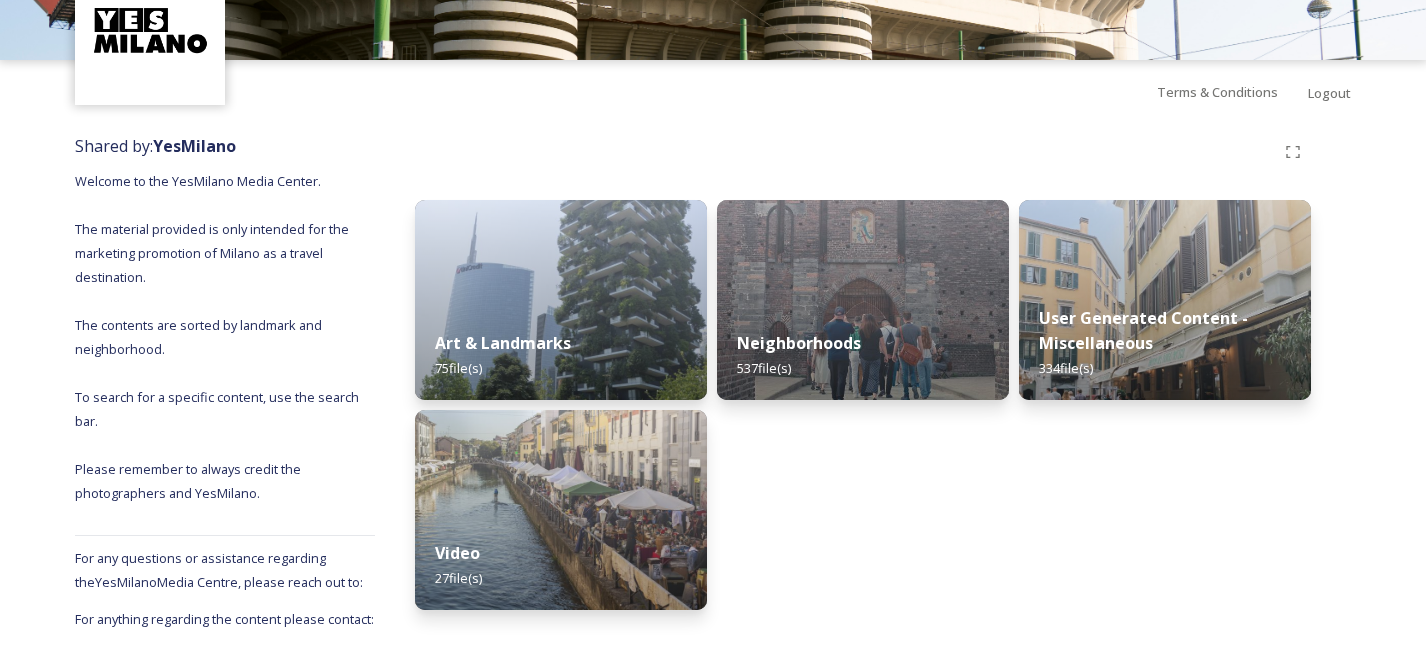scroll, scrollTop: 122, scrollLeft: 0, axis: vertical 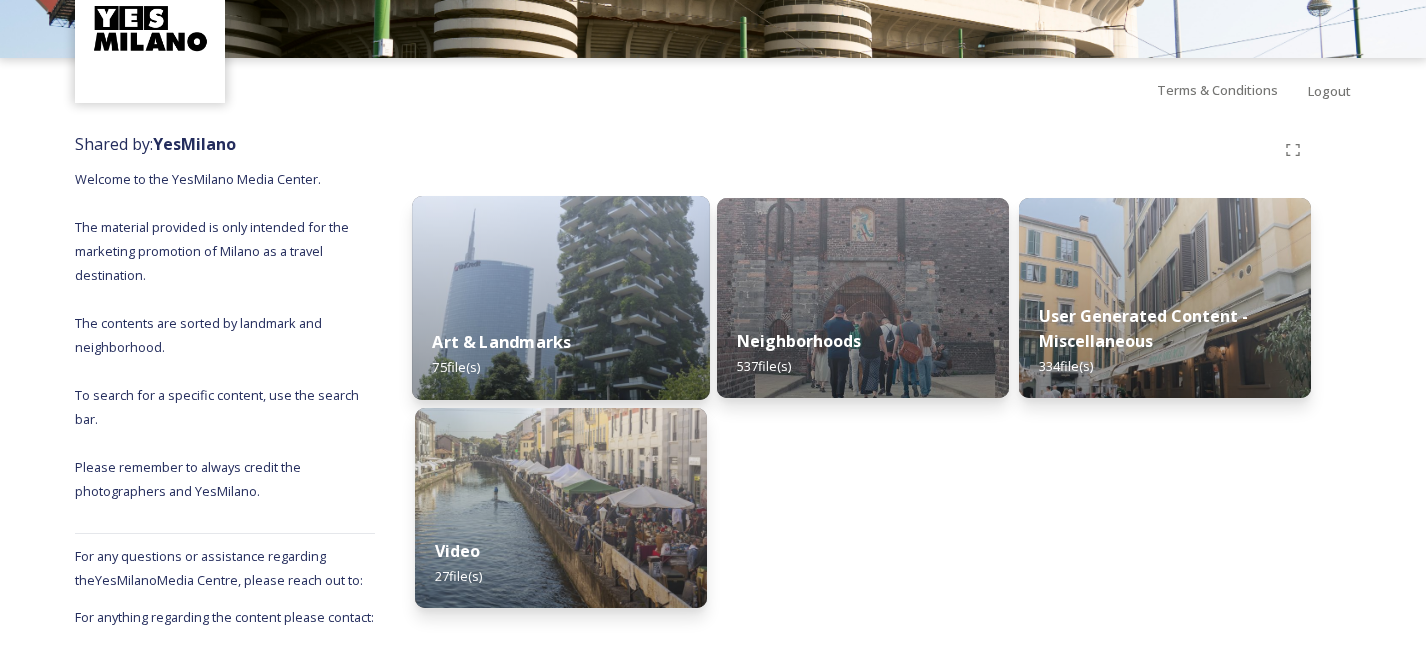 click on "Art & Landmarks 75  file(s)" at bounding box center (561, 354) 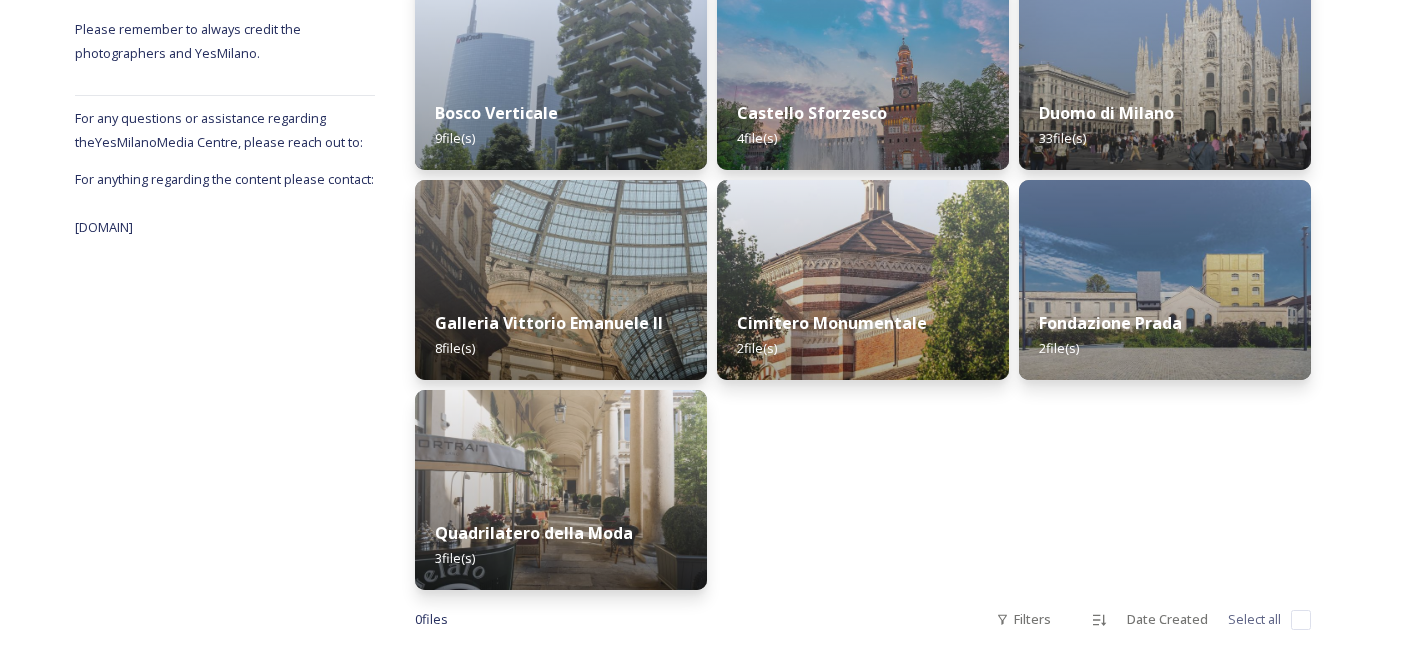 scroll, scrollTop: 592, scrollLeft: 0, axis: vertical 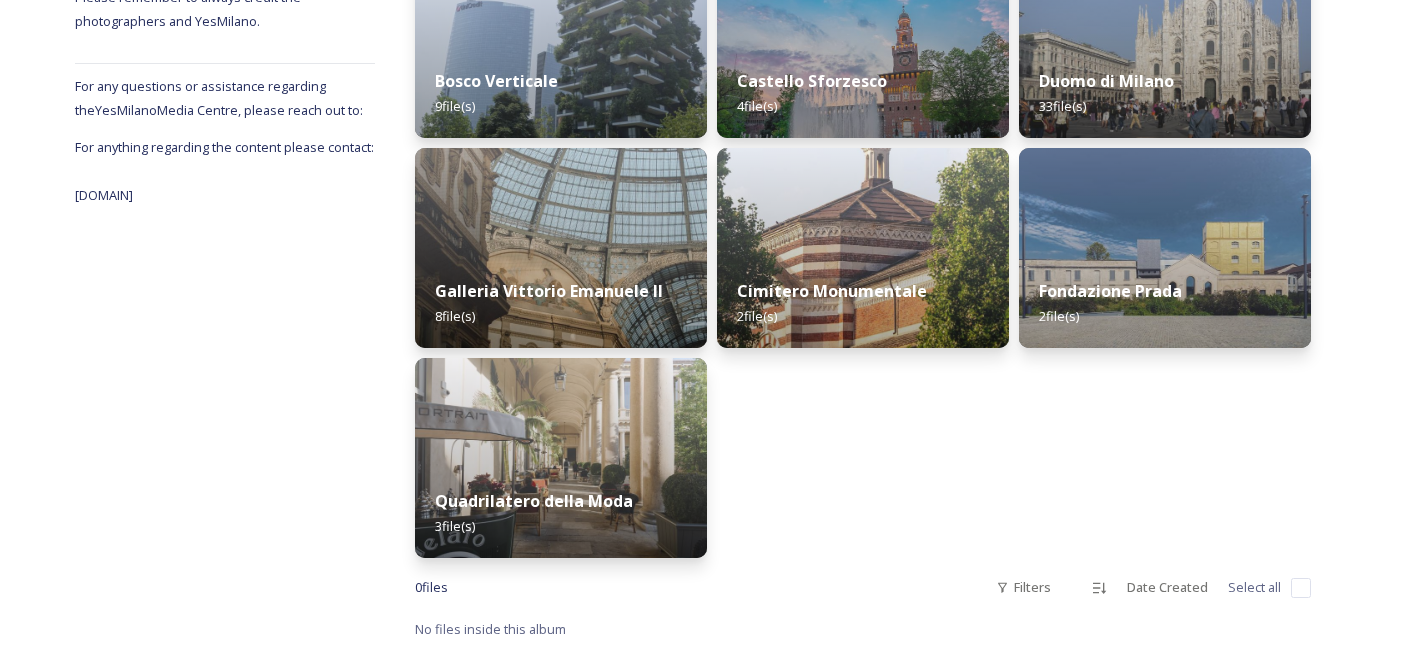 click at bounding box center [561, 458] 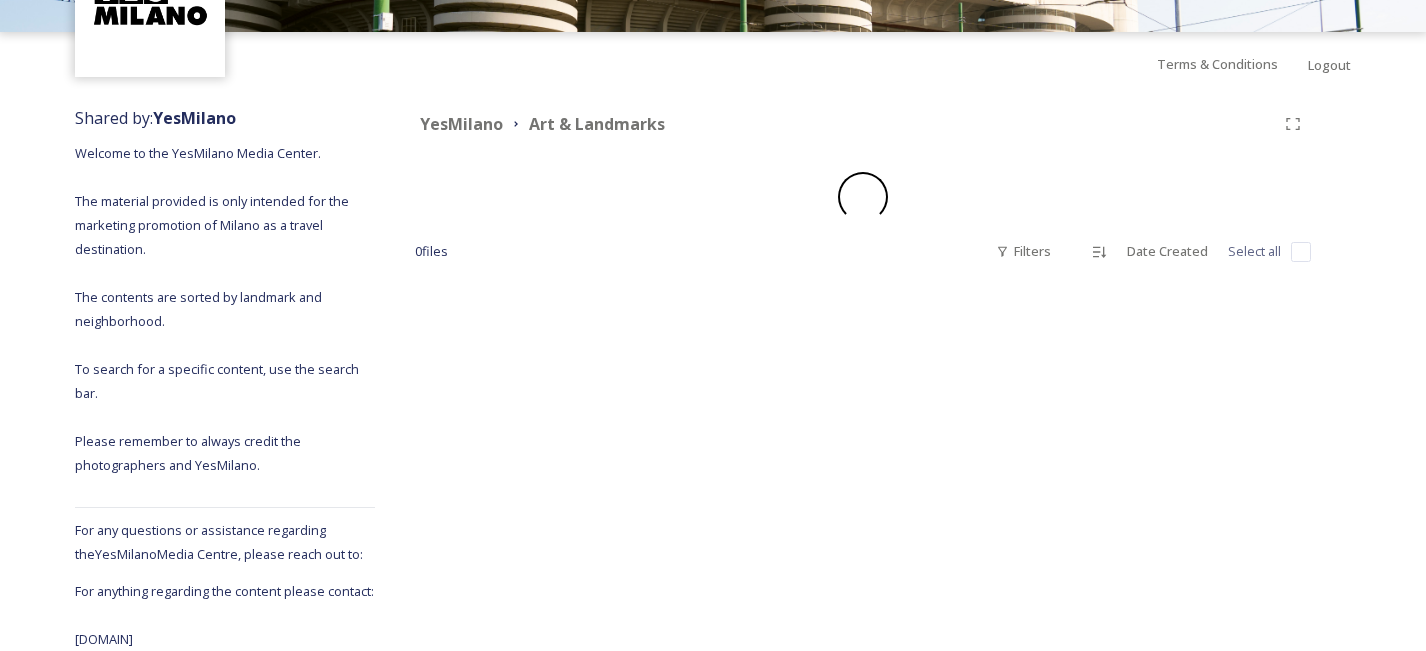 scroll, scrollTop: 0, scrollLeft: 0, axis: both 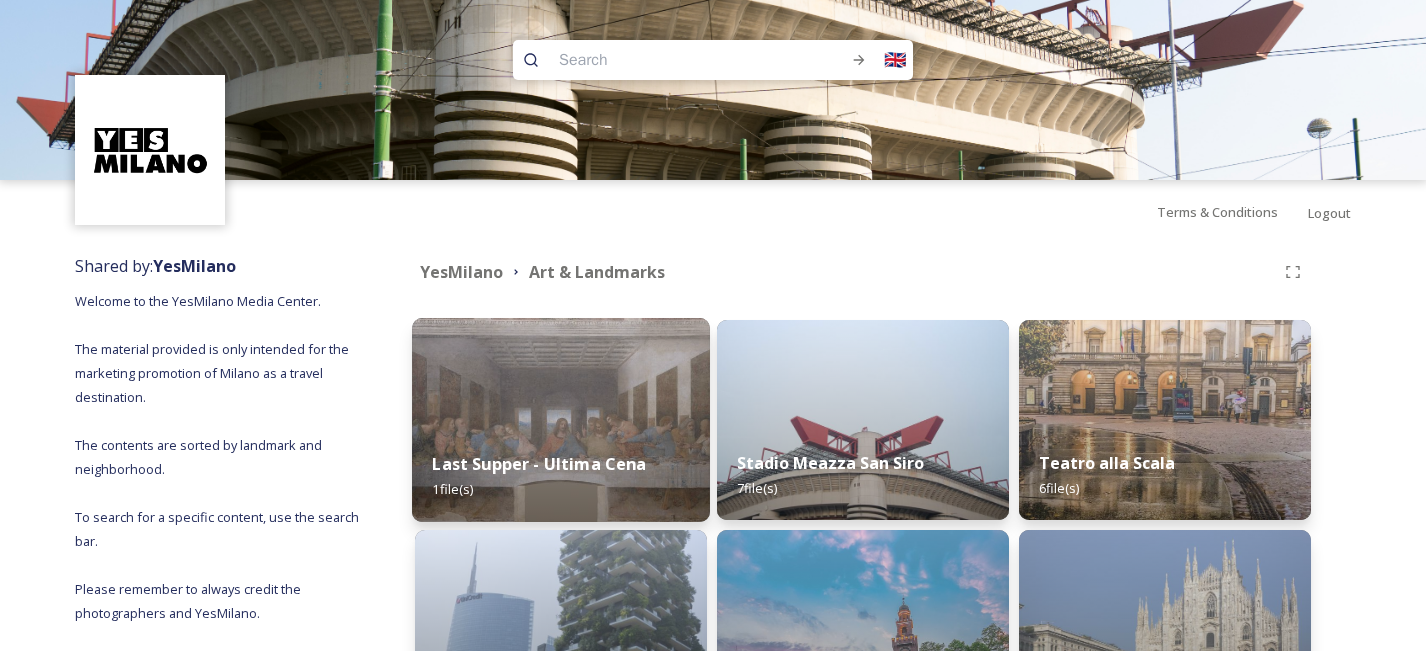 click at bounding box center (561, 420) 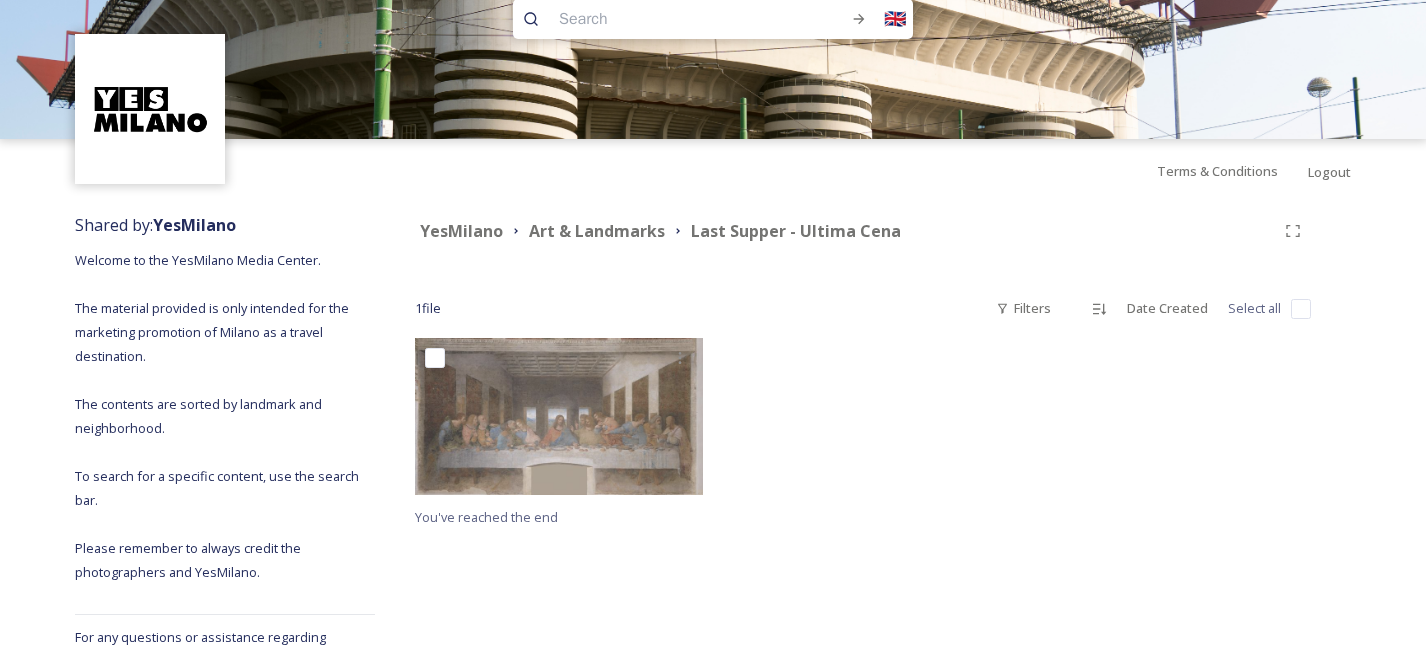 scroll, scrollTop: 49, scrollLeft: 0, axis: vertical 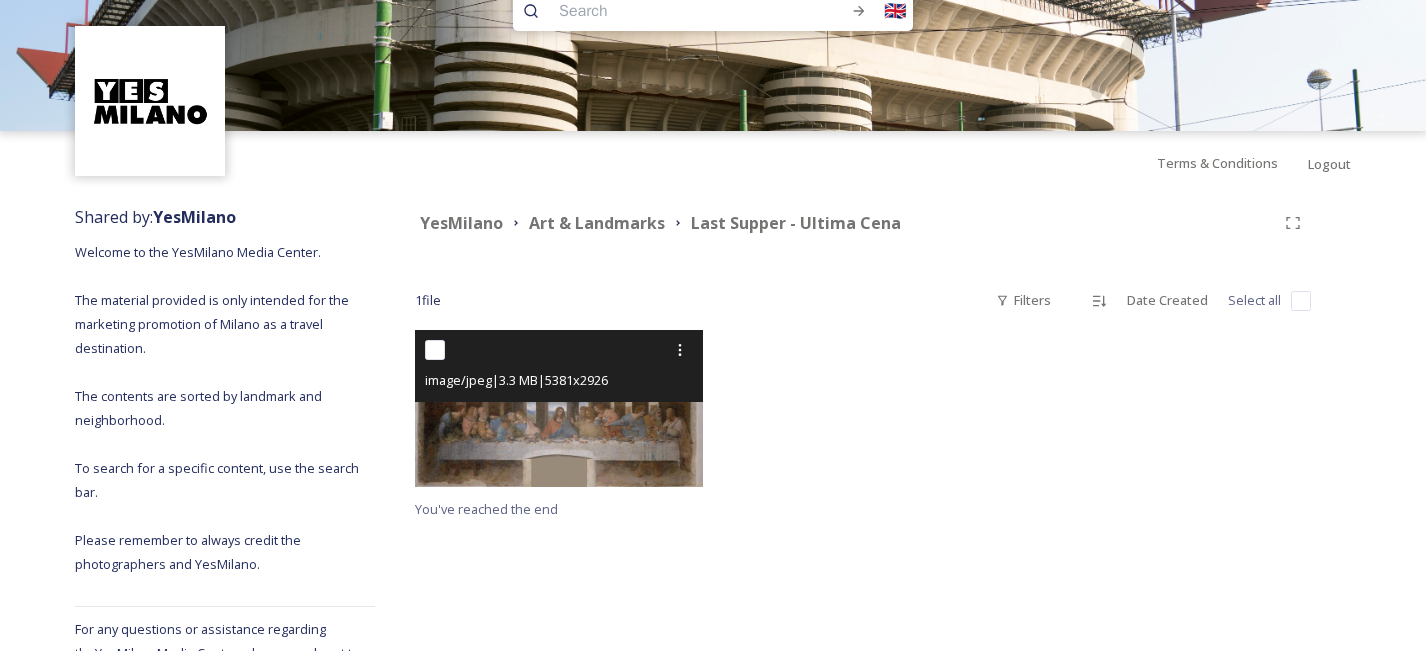 click at bounding box center [435, 350] 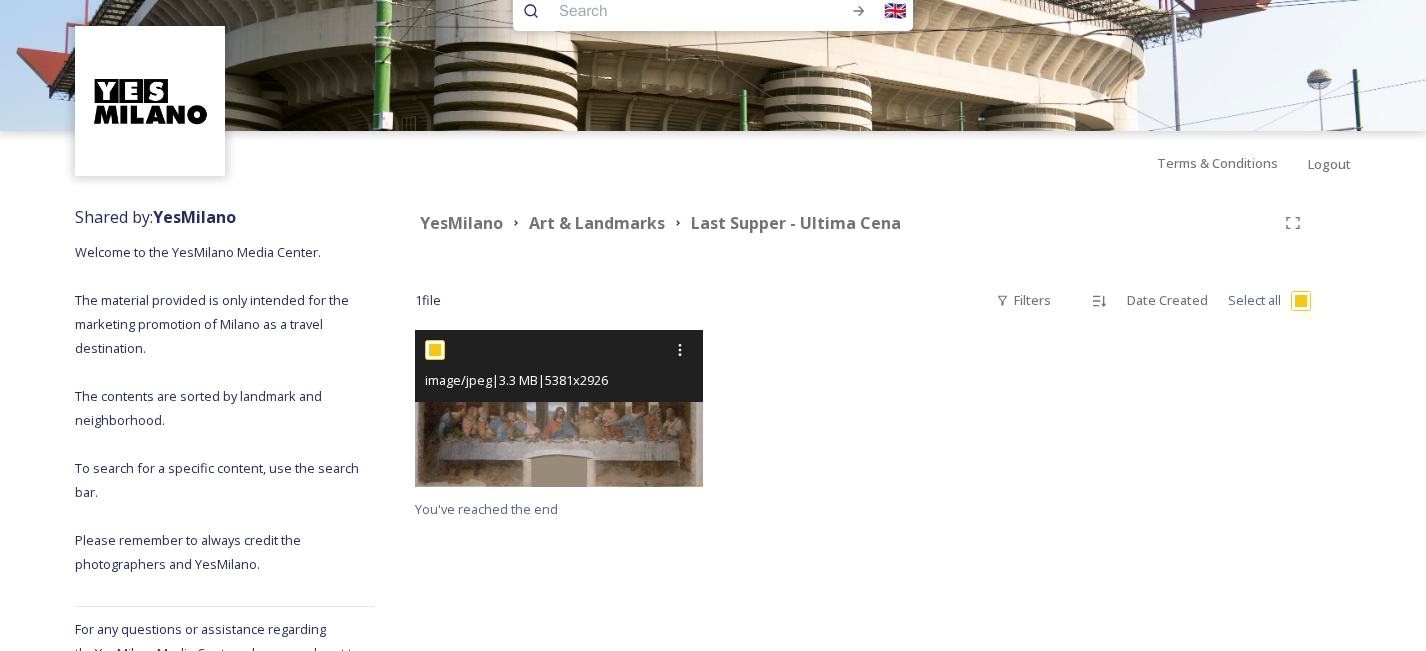 checkbox on "true" 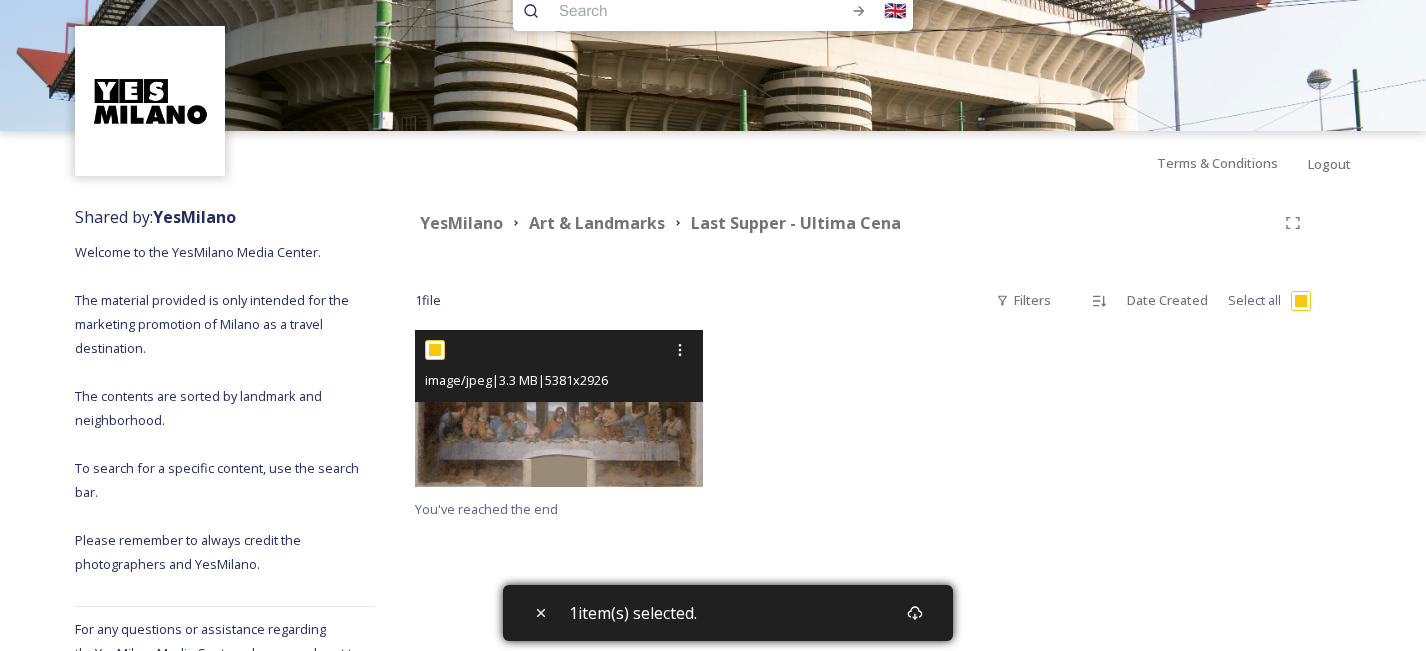 click at bounding box center (559, 408) 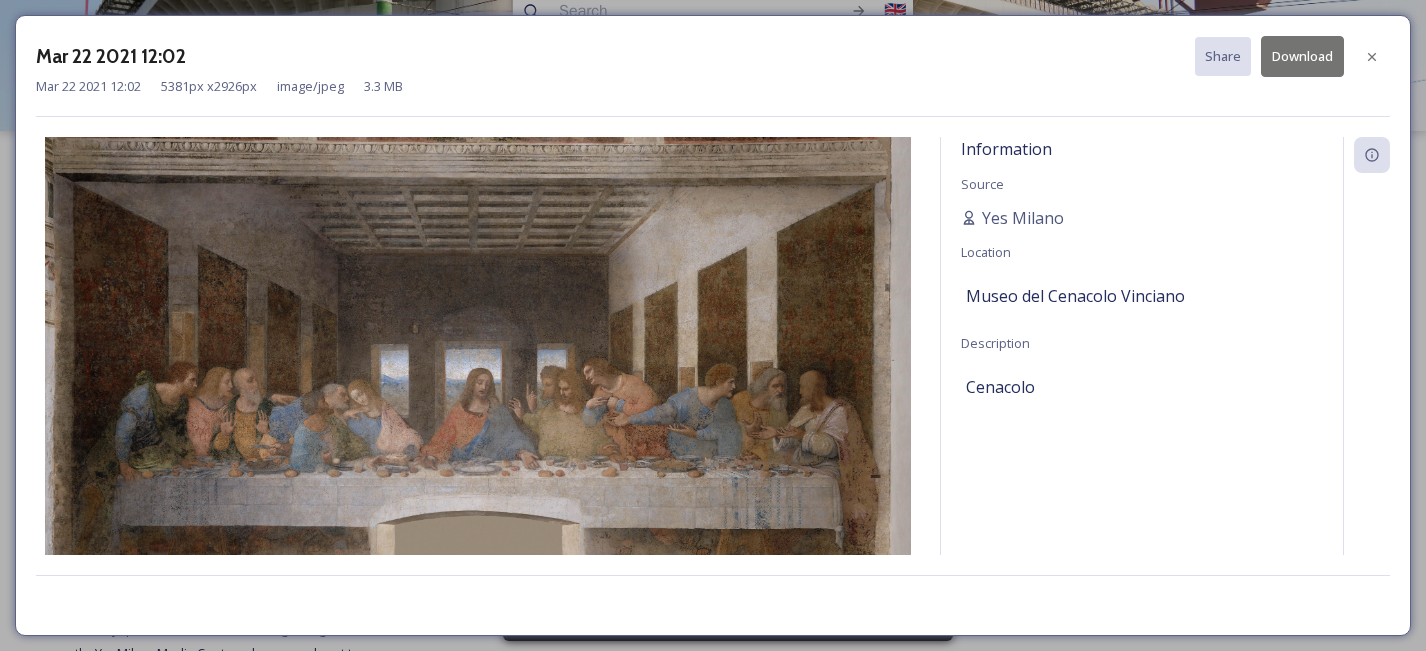 click on "Download" at bounding box center (1302, 56) 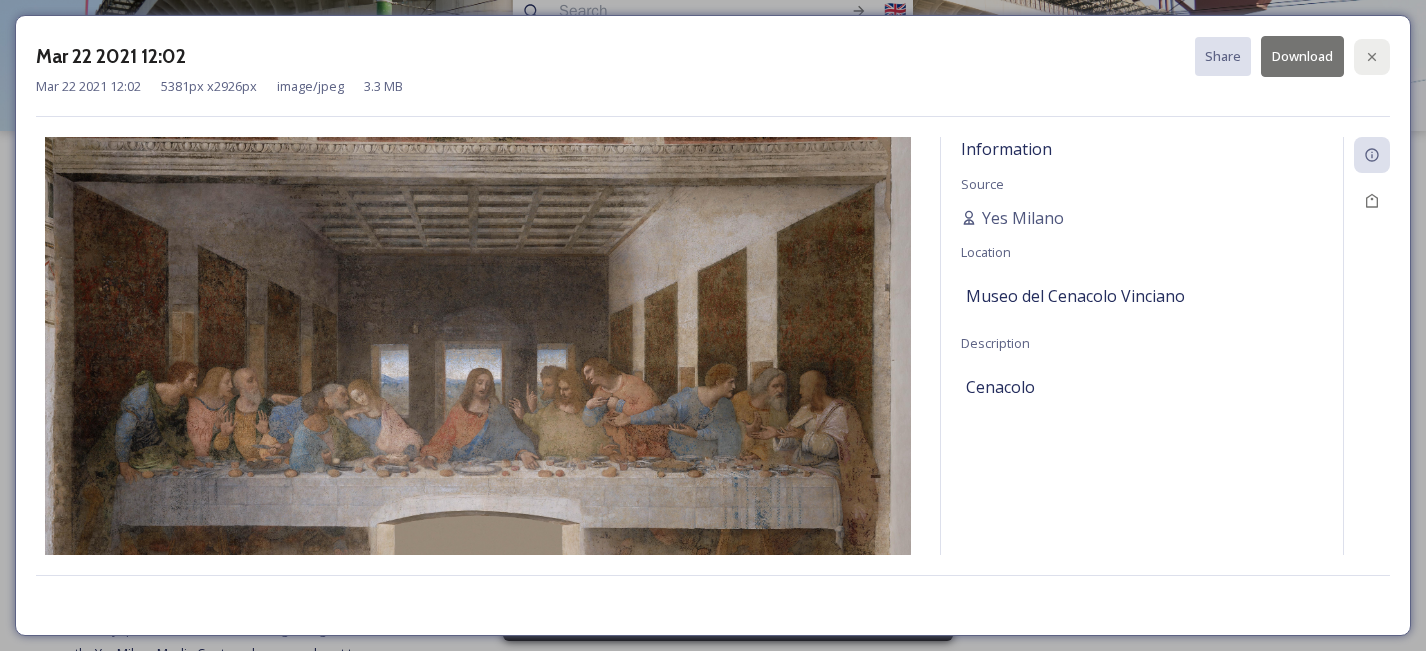 click 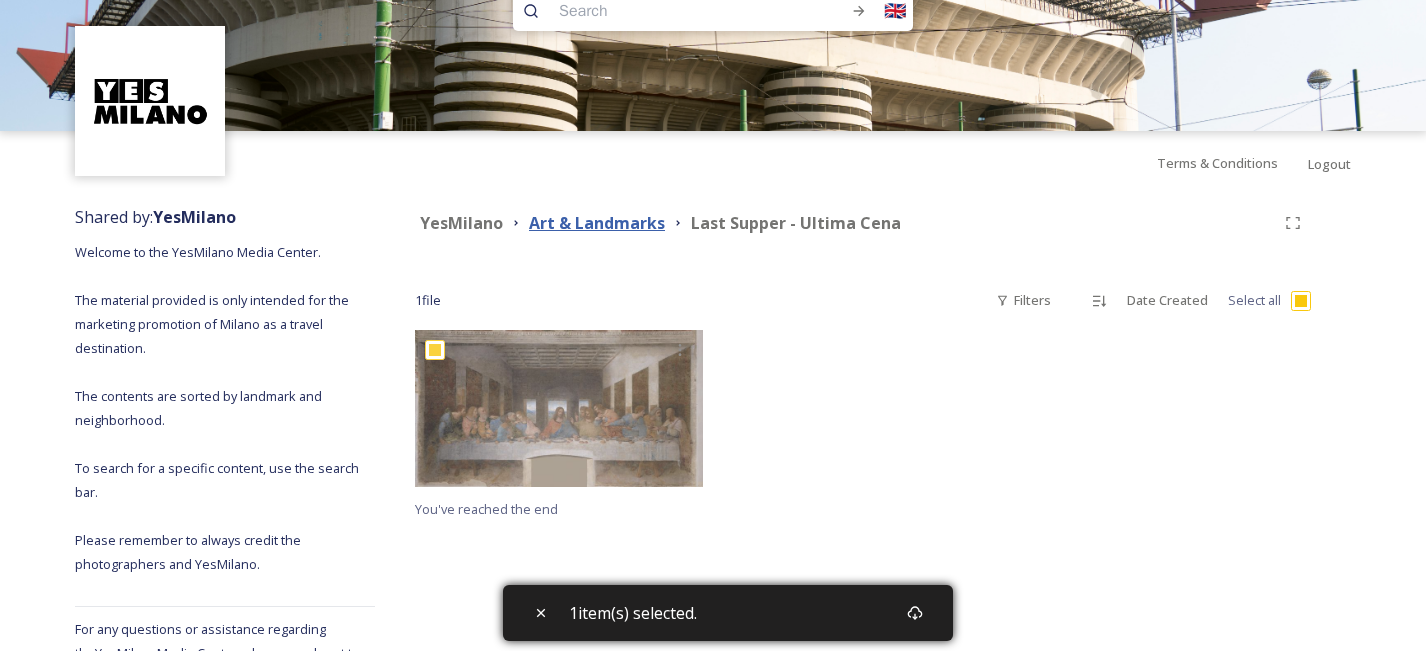click on "Art & Landmarks" at bounding box center [597, 223] 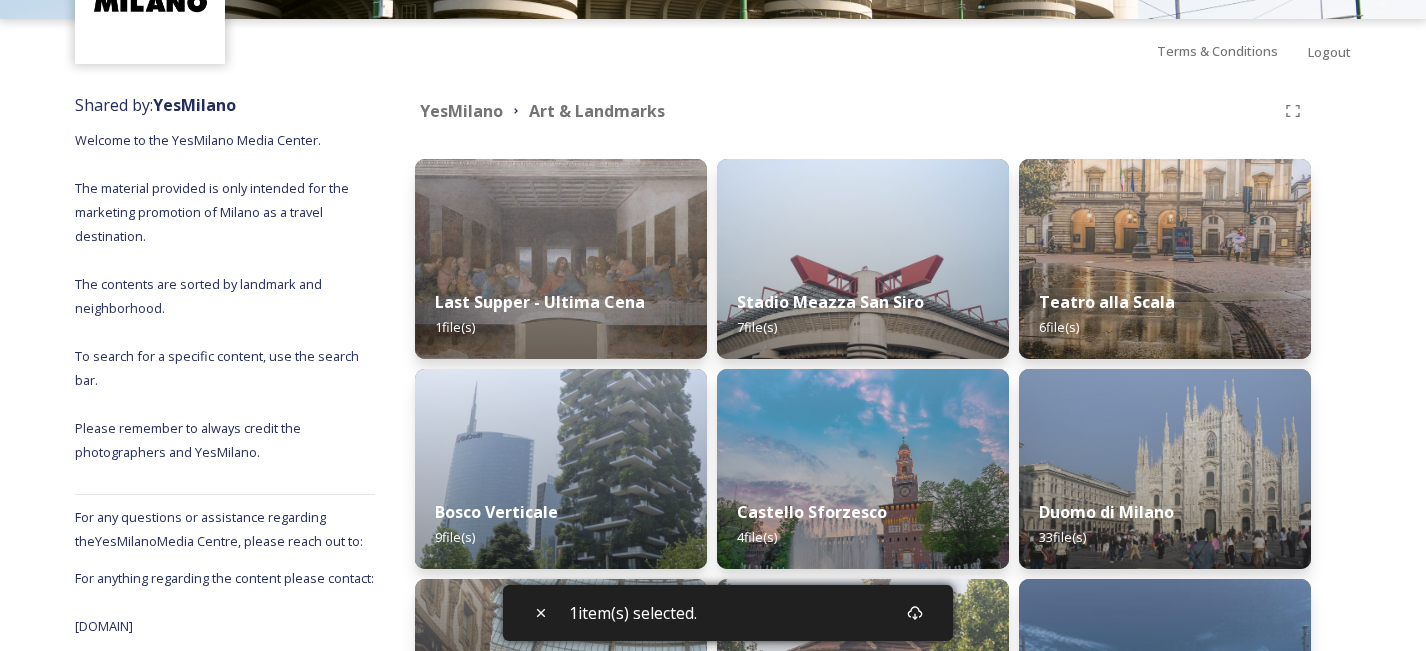 scroll, scrollTop: 197, scrollLeft: 0, axis: vertical 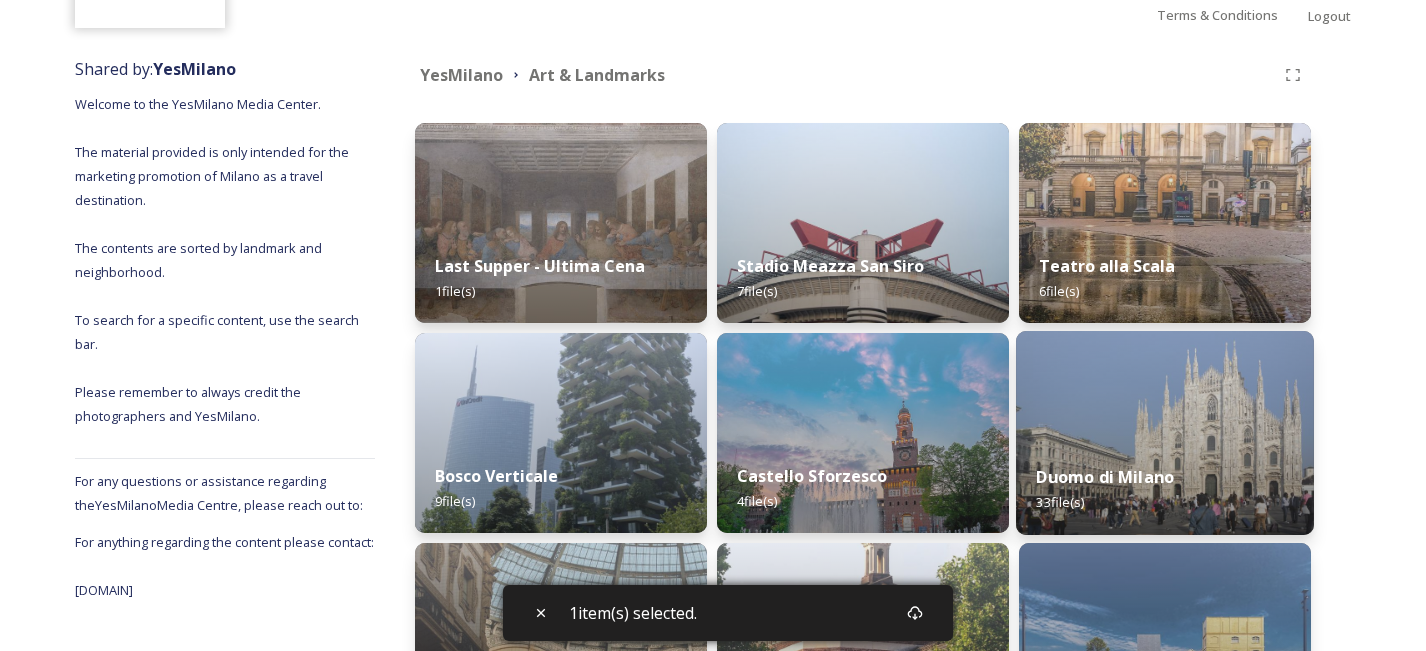 click at bounding box center (1165, 433) 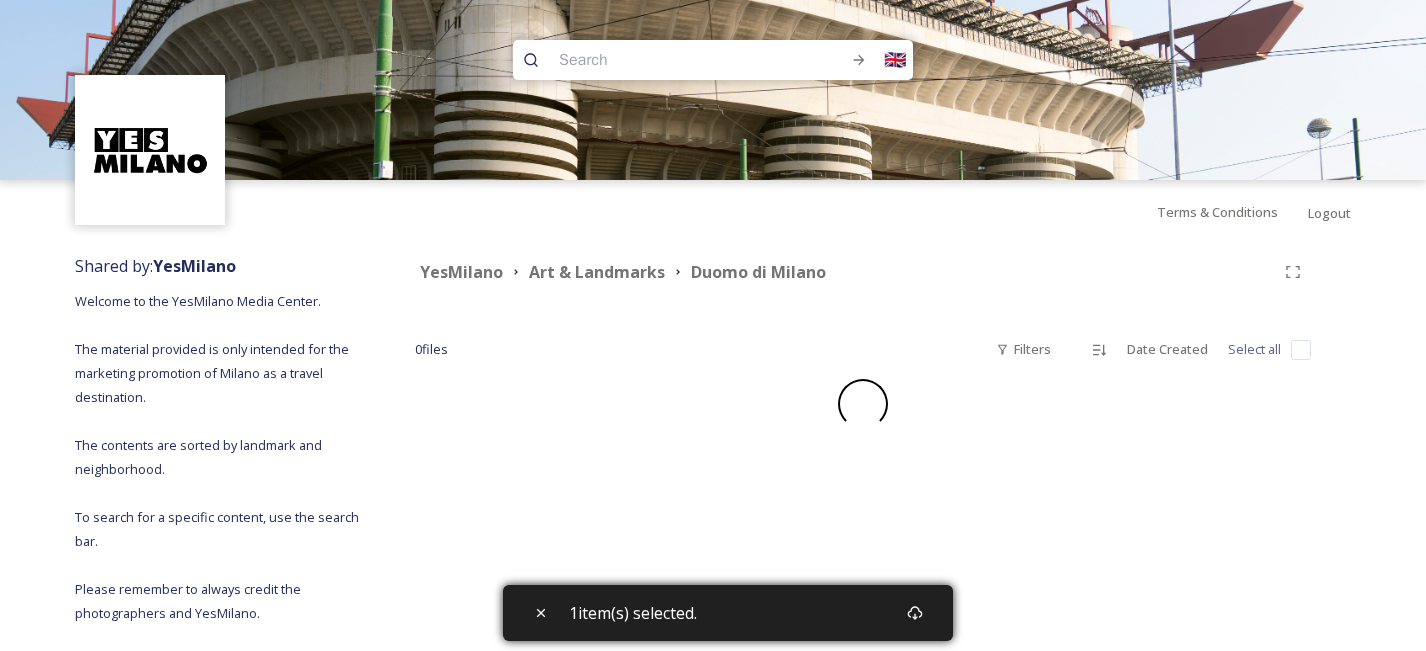 checkbox on "false" 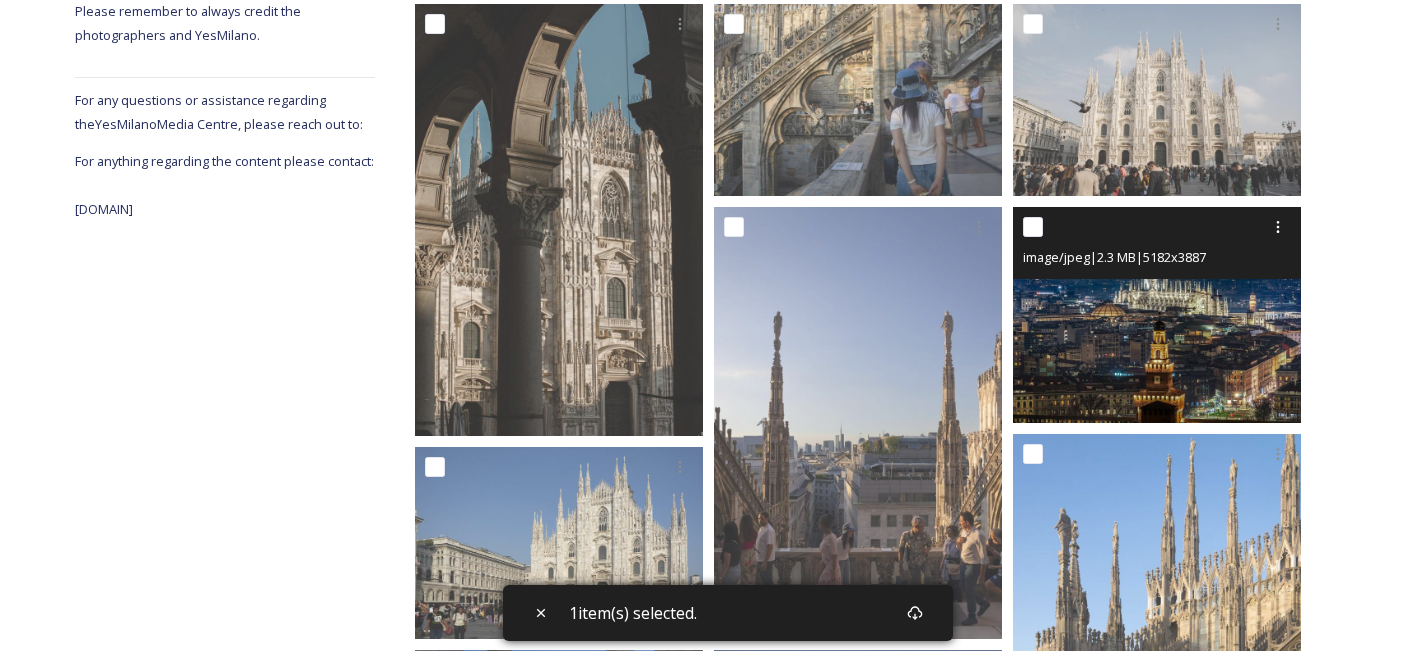 scroll, scrollTop: 575, scrollLeft: 0, axis: vertical 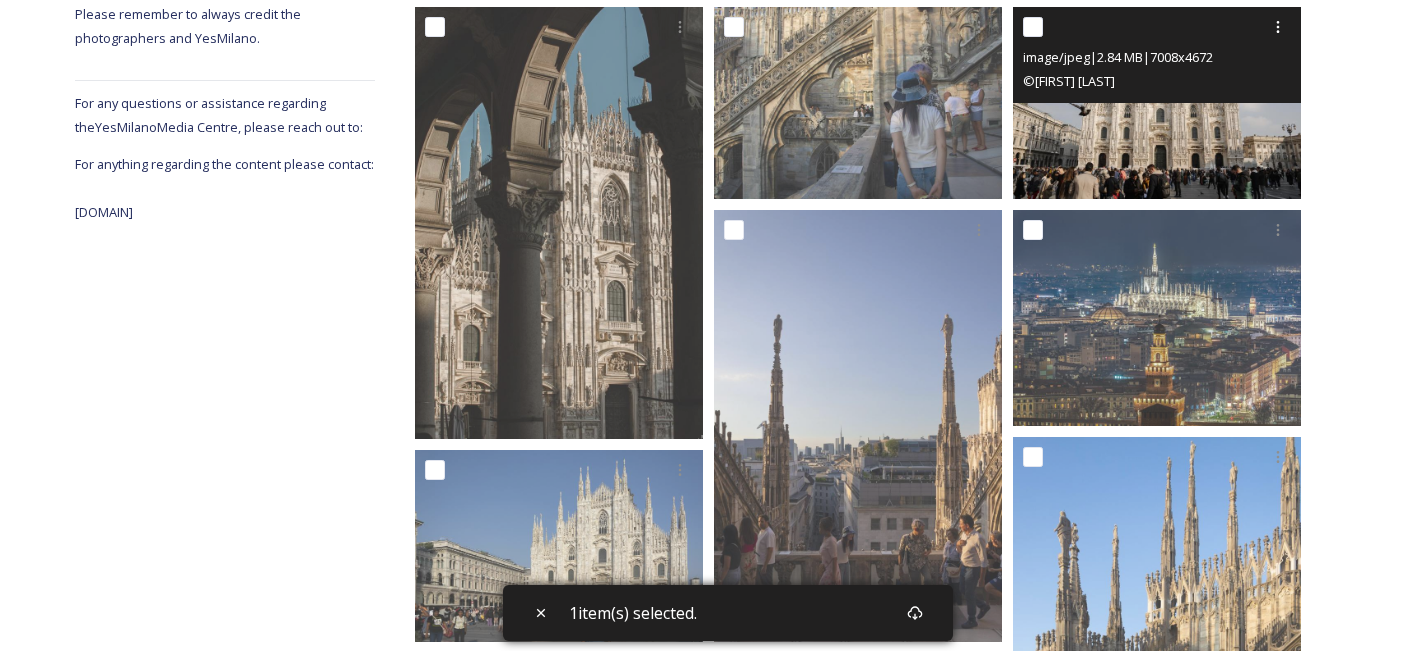 click at bounding box center (1033, 27) 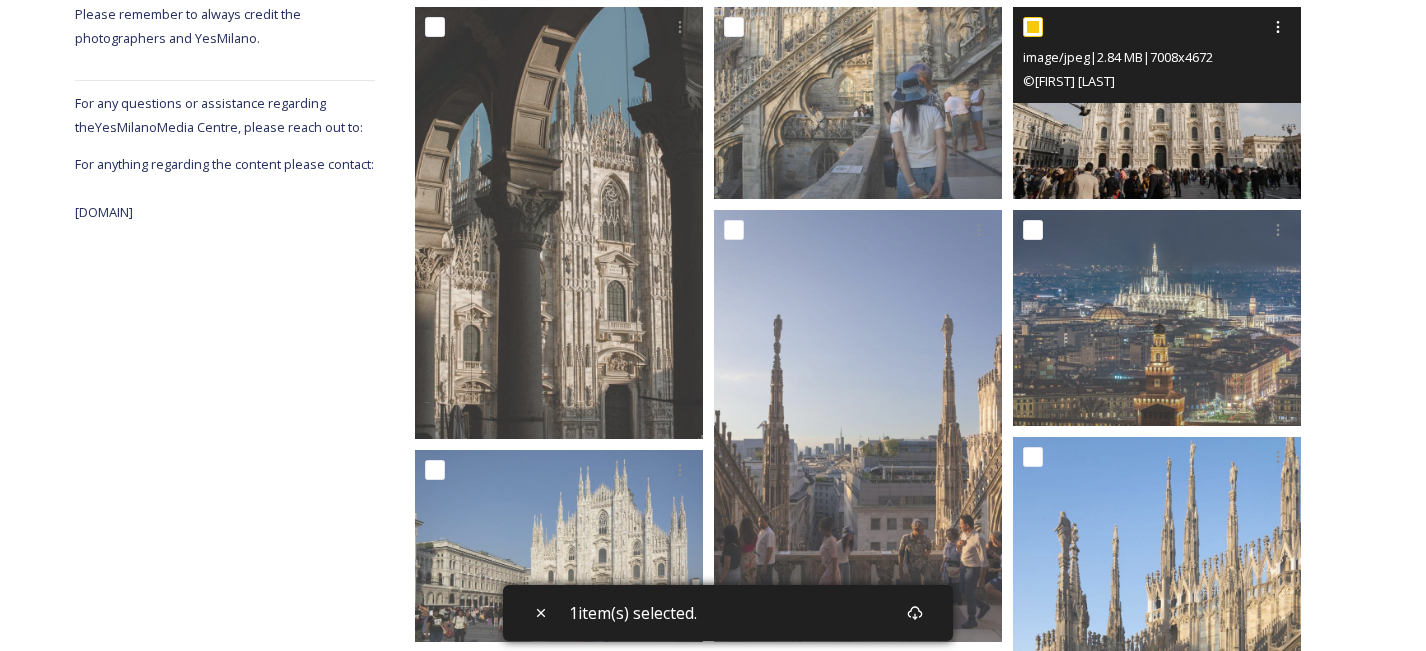 checkbox on "true" 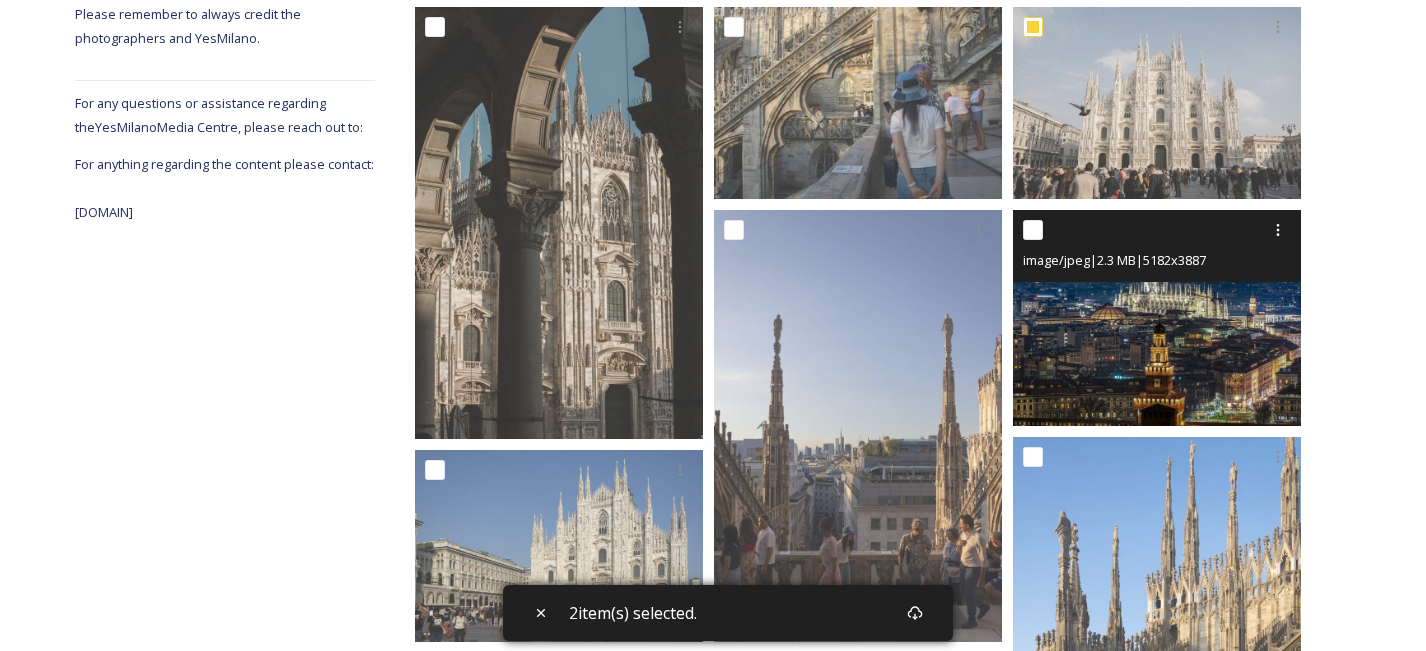 click at bounding box center [1033, 230] 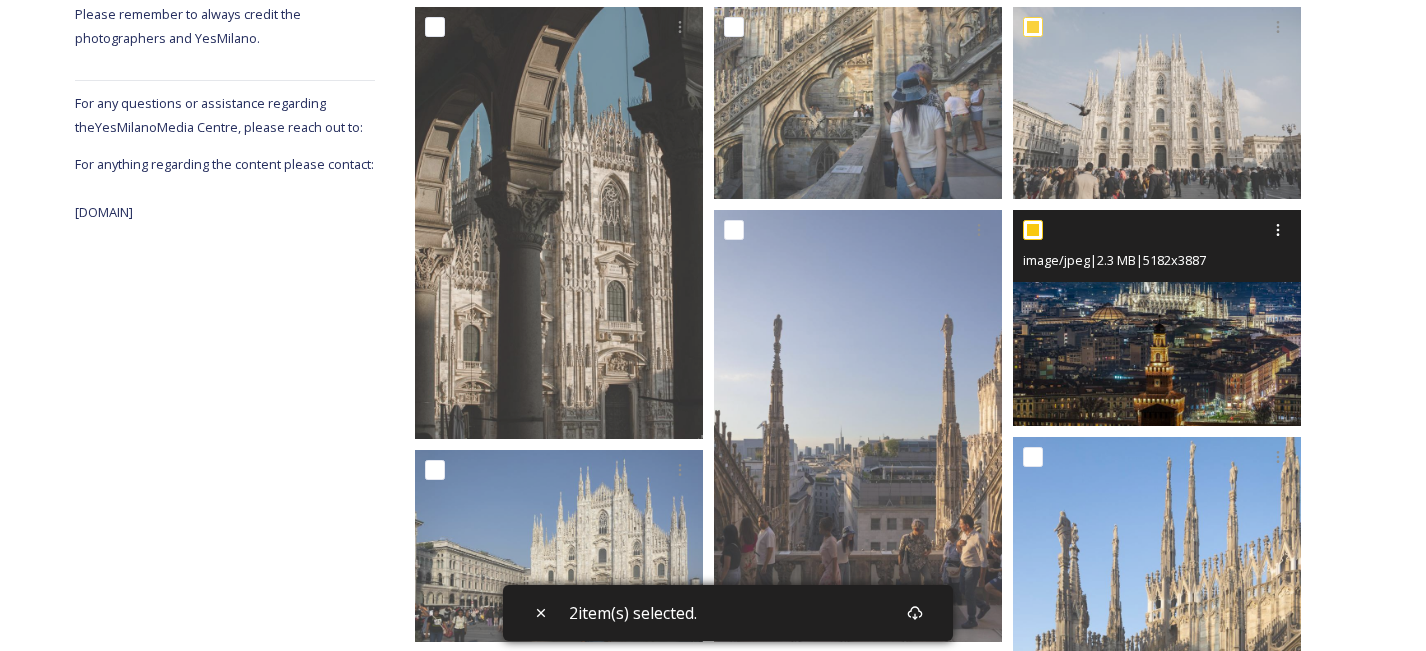 checkbox on "true" 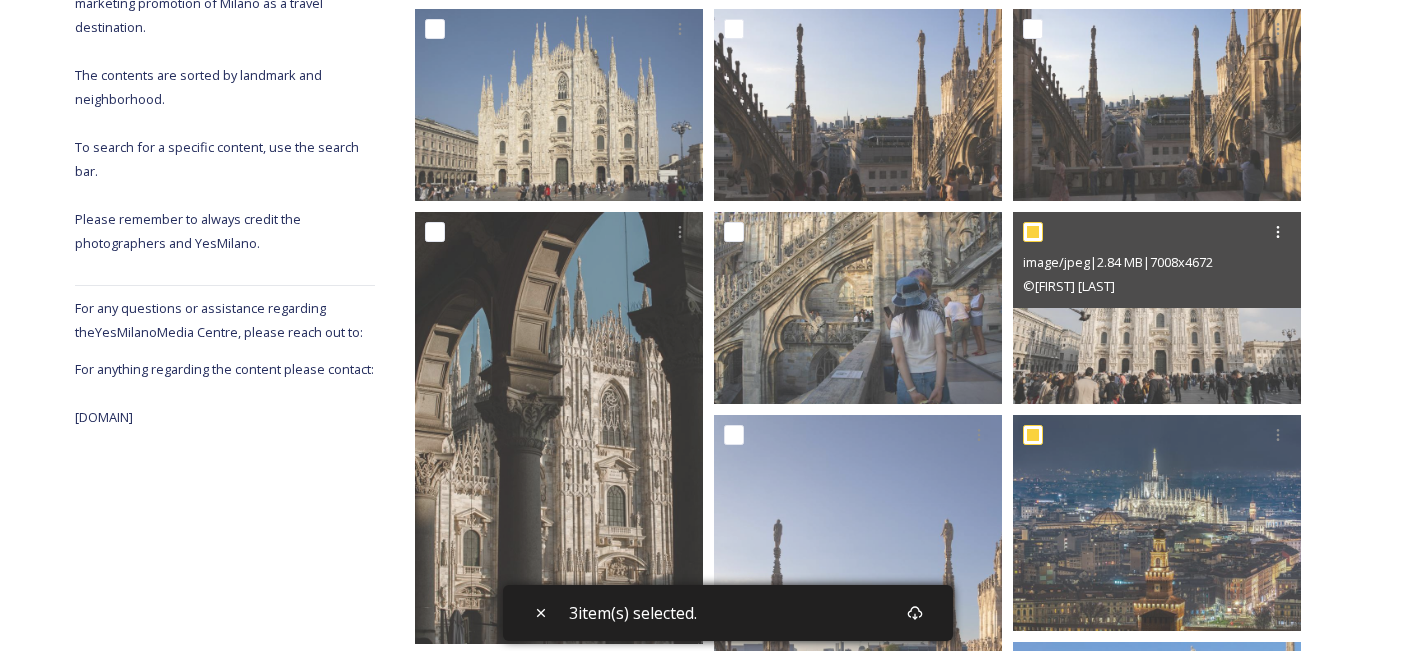 scroll, scrollTop: 374, scrollLeft: 0, axis: vertical 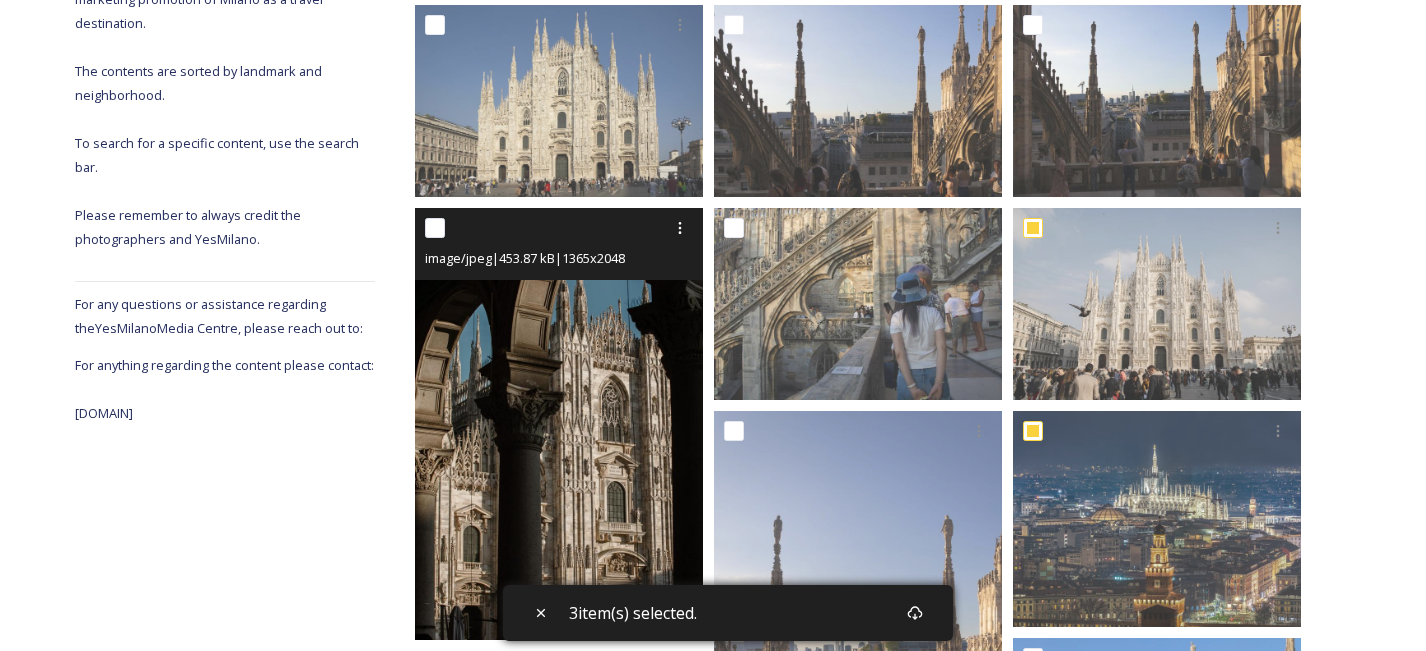 click at bounding box center (561, 228) 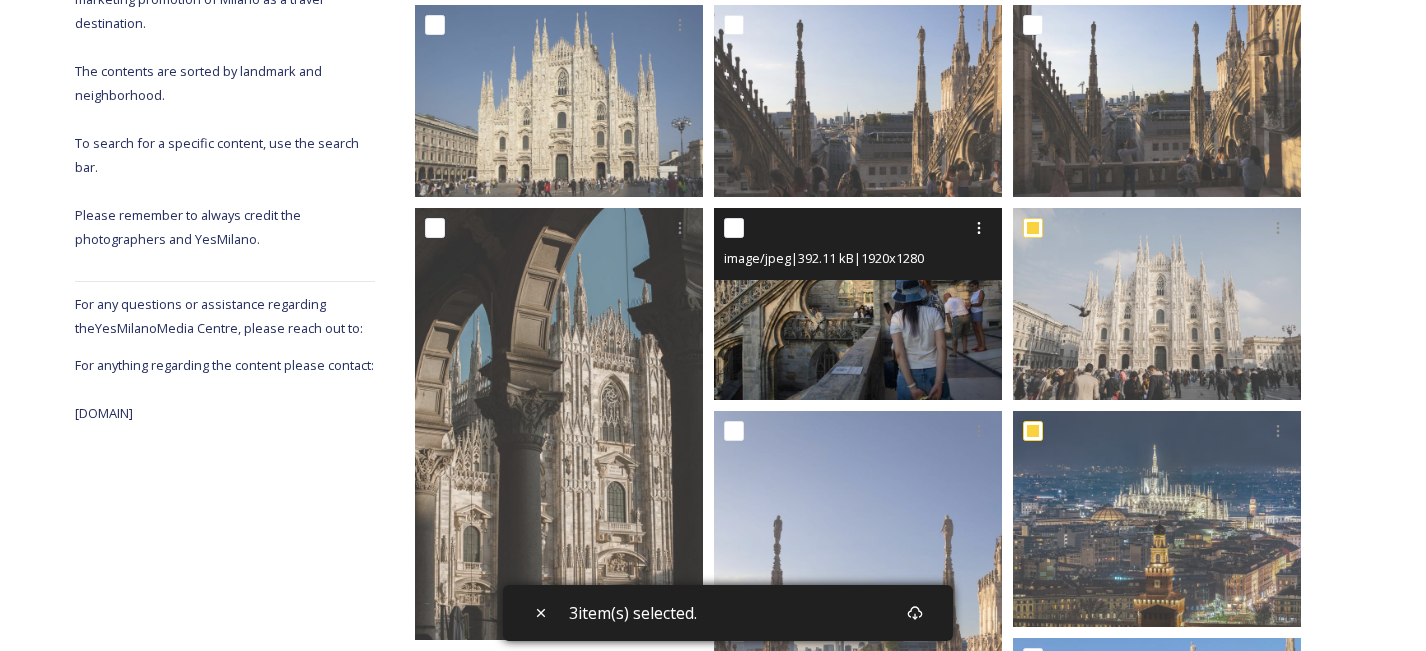 scroll, scrollTop: 361, scrollLeft: 0, axis: vertical 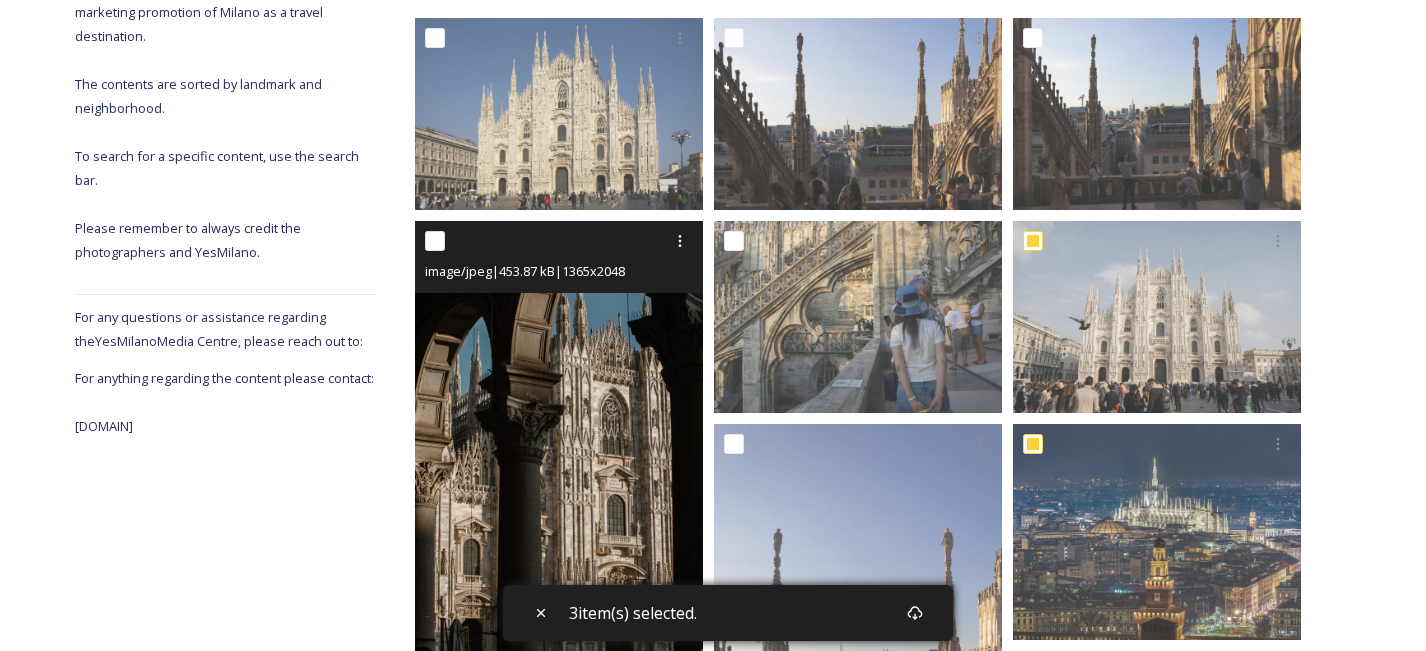click at bounding box center [435, 241] 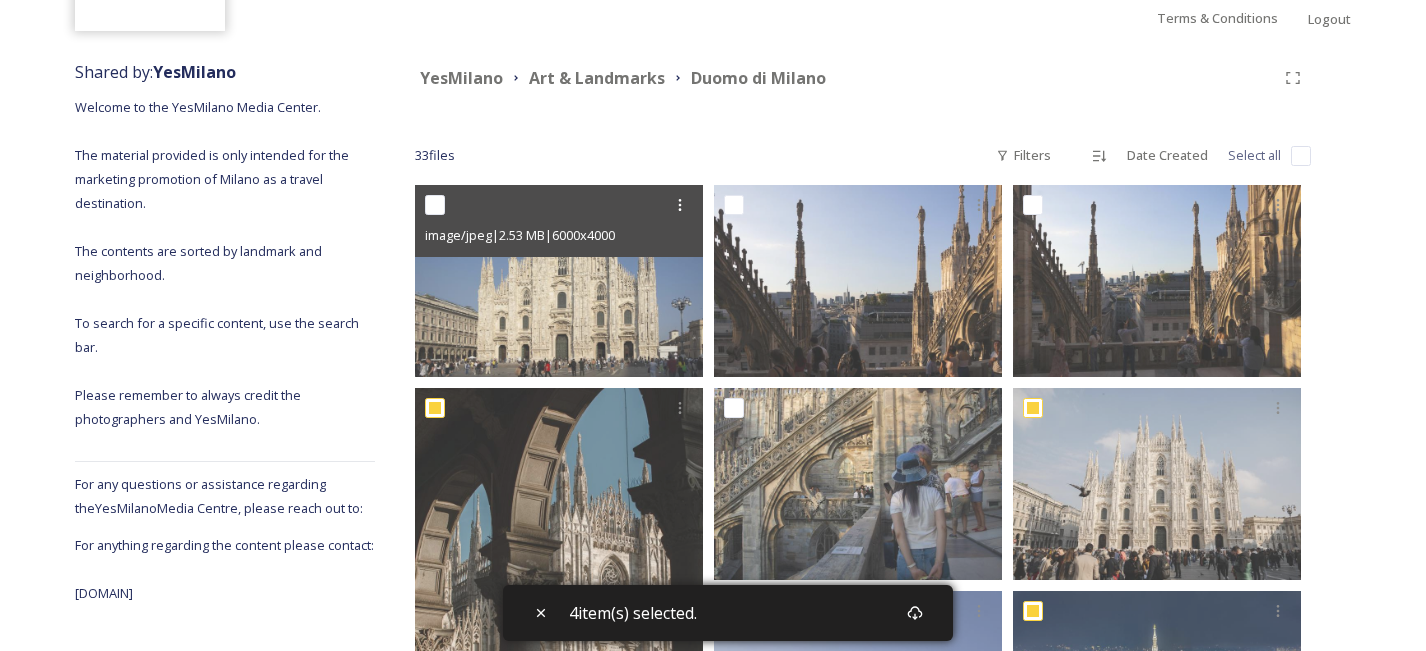 scroll, scrollTop: 206, scrollLeft: 0, axis: vertical 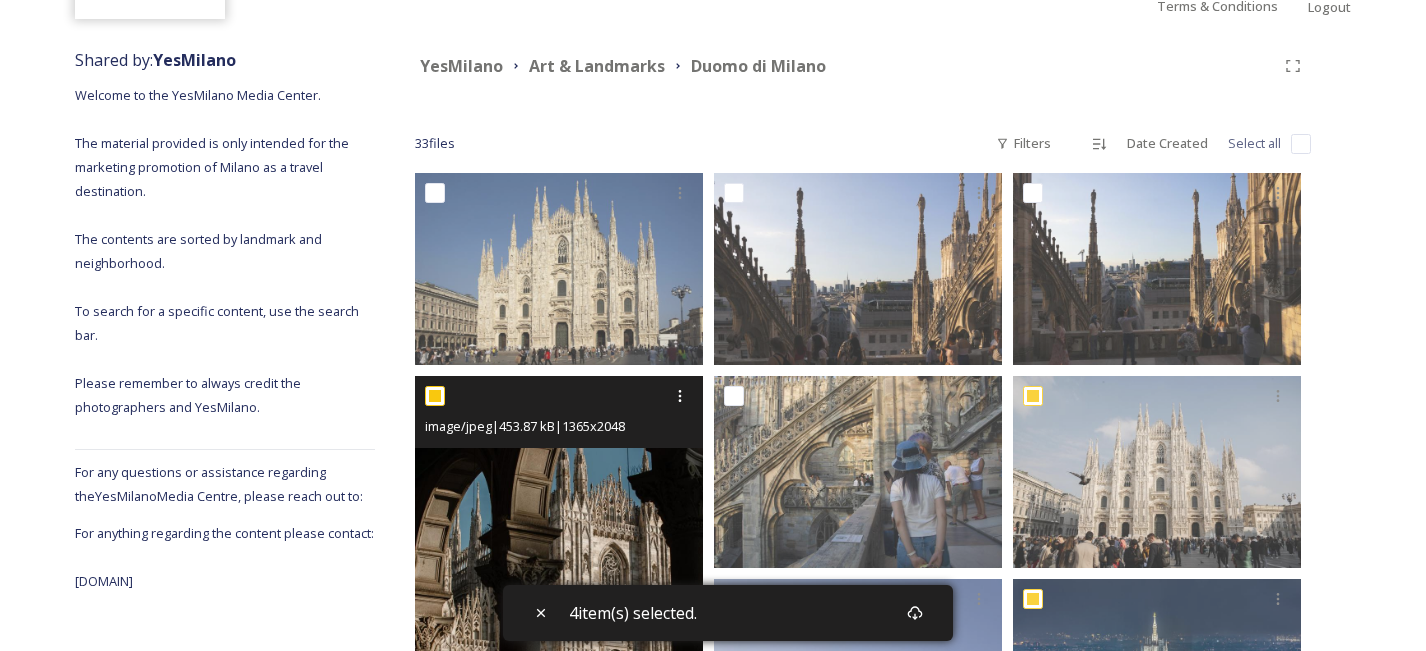 click at bounding box center (435, 396) 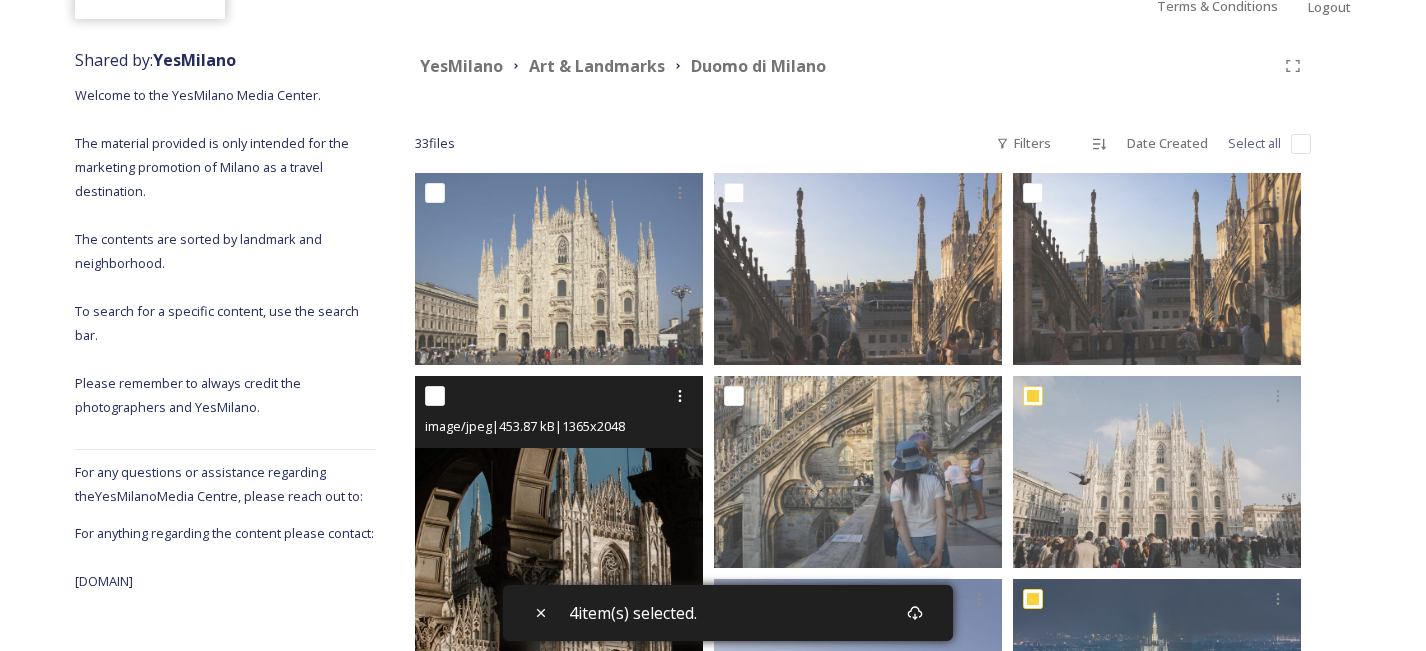 checkbox on "false" 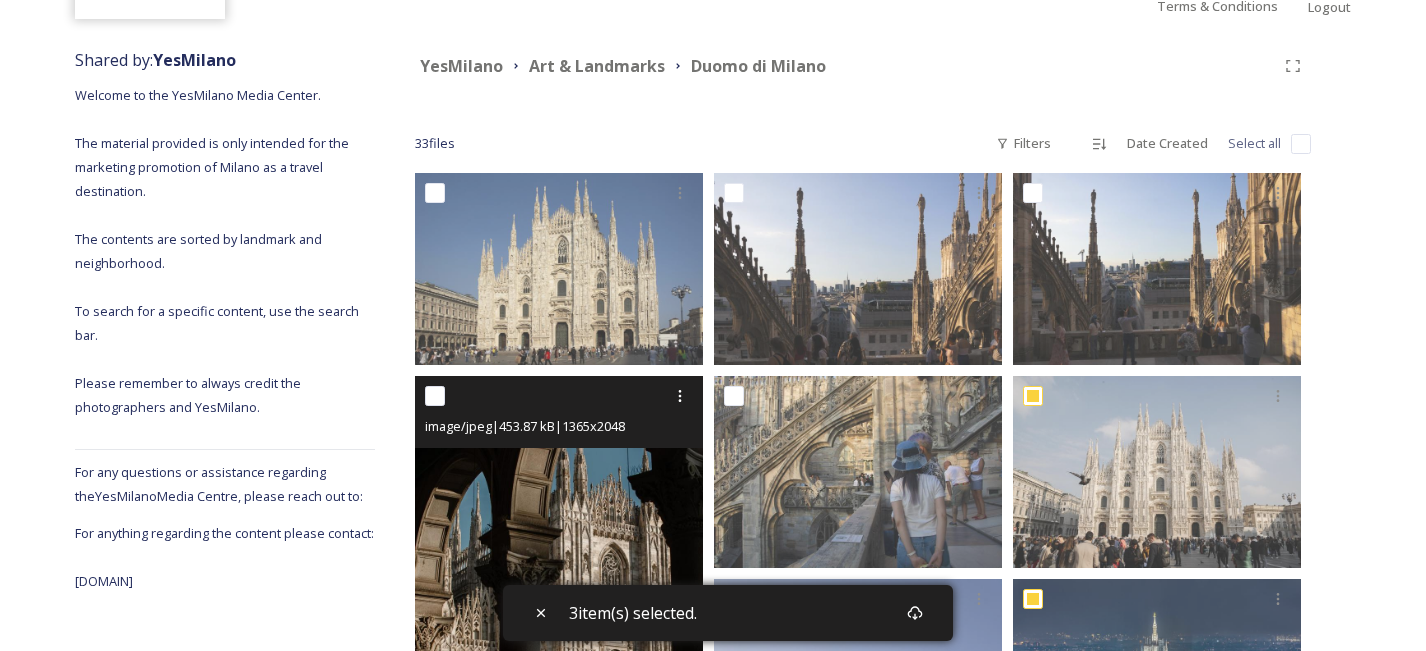 click on "image/jpeg  |  453.87 kB  |  1365  x  2048" at bounding box center [561, 426] 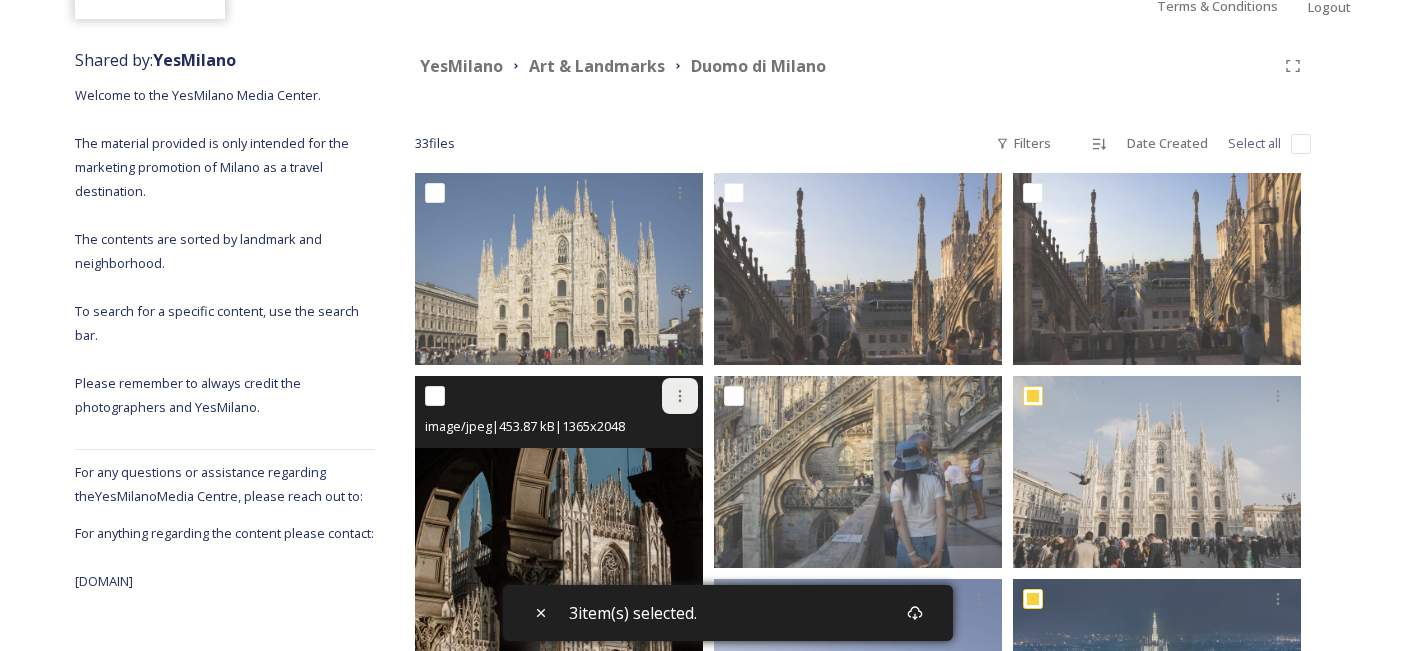 click 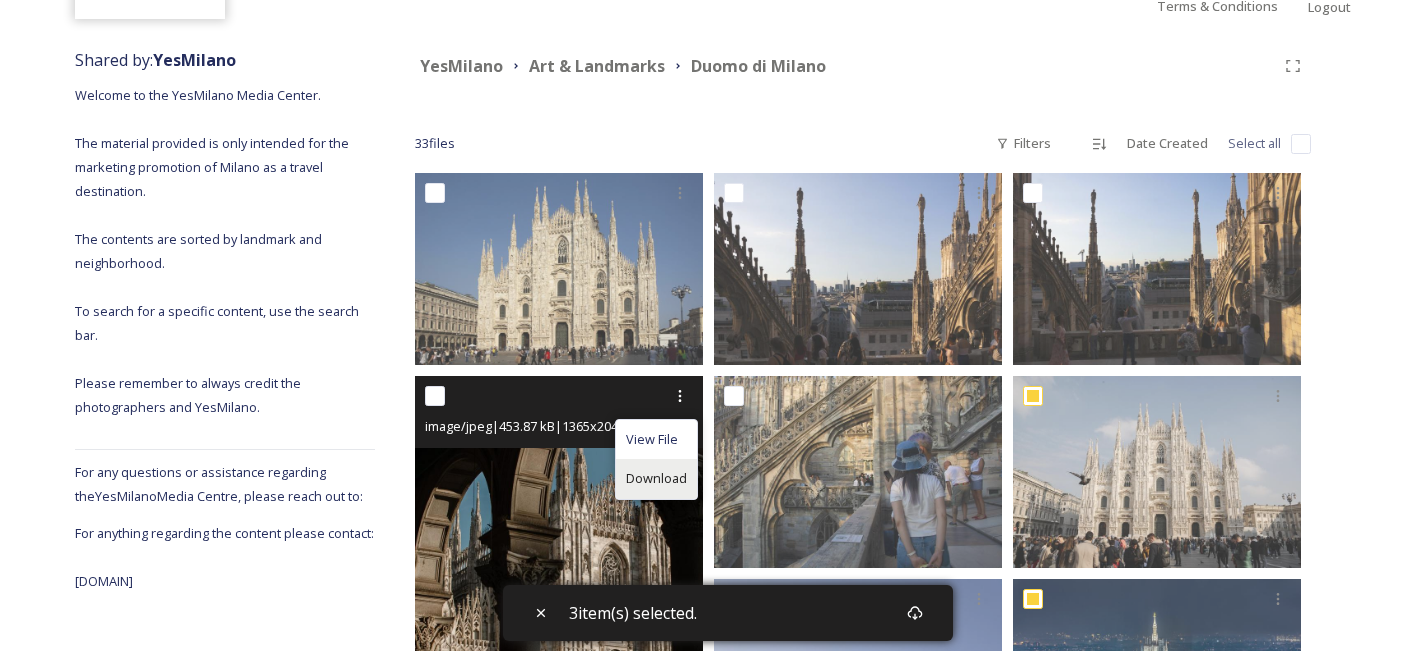 click on "Download" at bounding box center [656, 478] 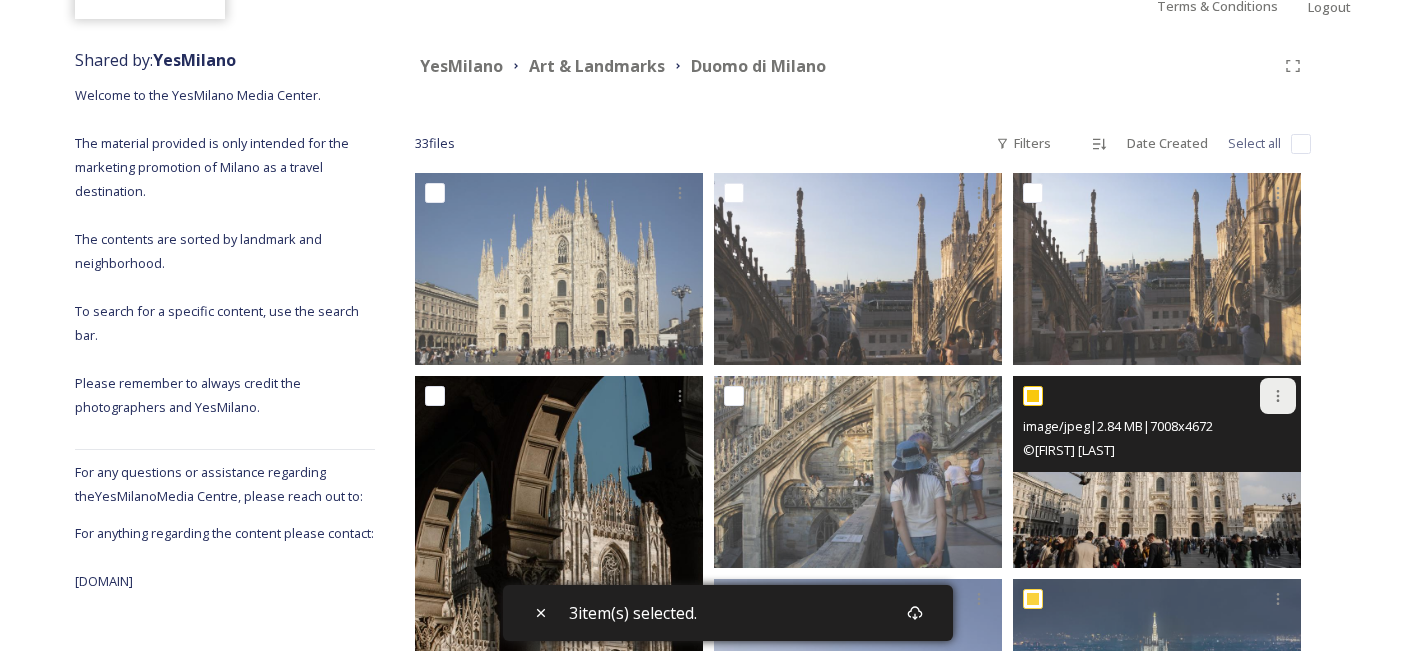 click 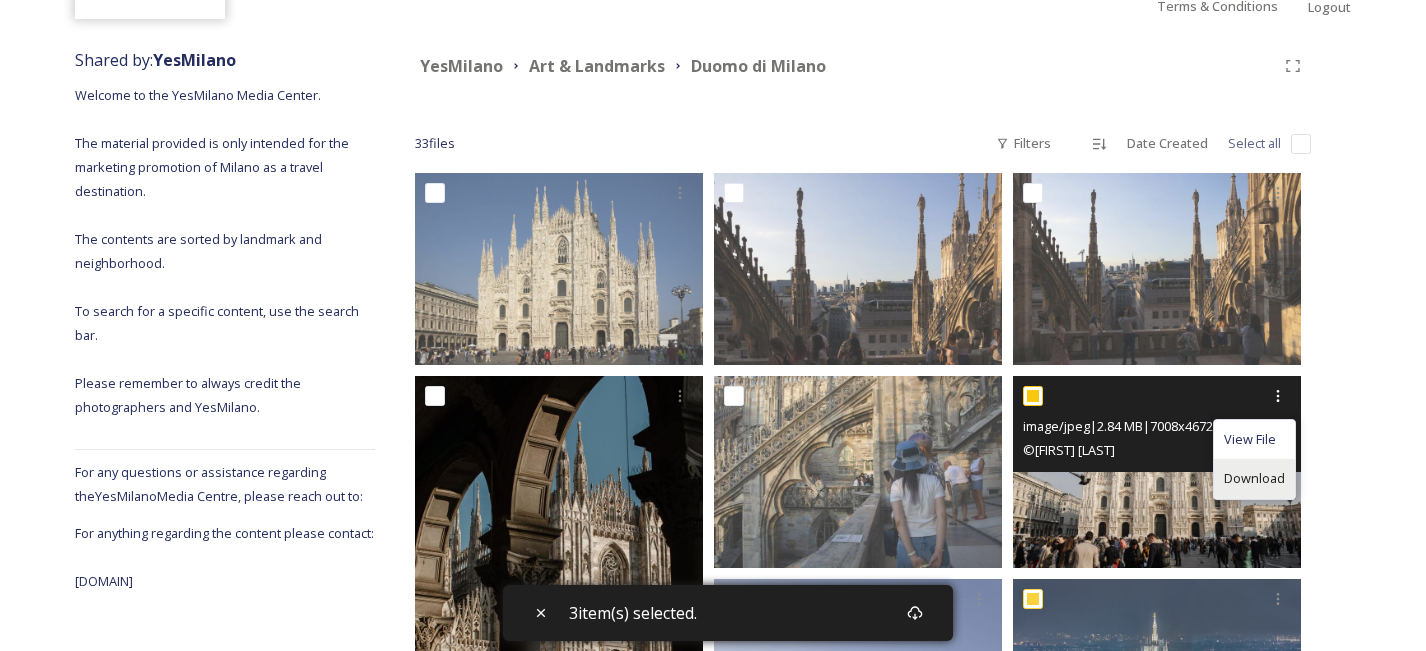 click on "Download" at bounding box center (1254, 478) 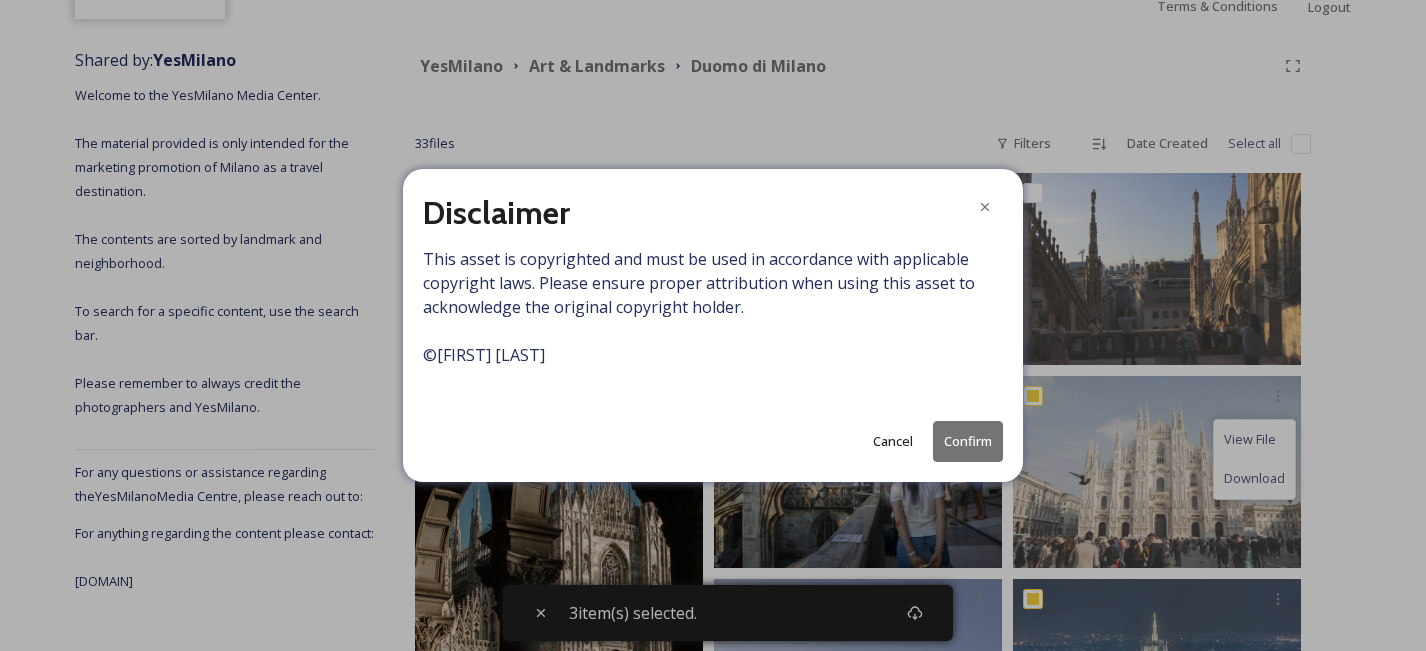 click on "Cancel" at bounding box center [893, 441] 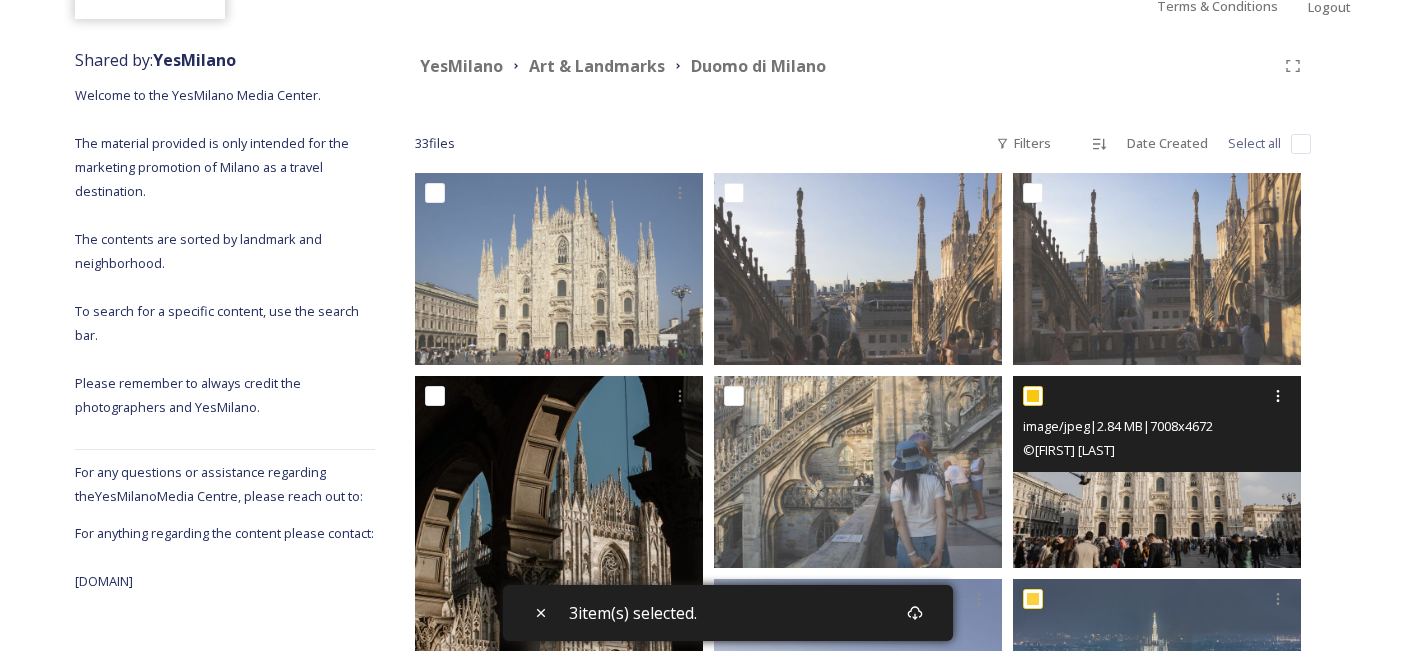 click at bounding box center [1033, 396] 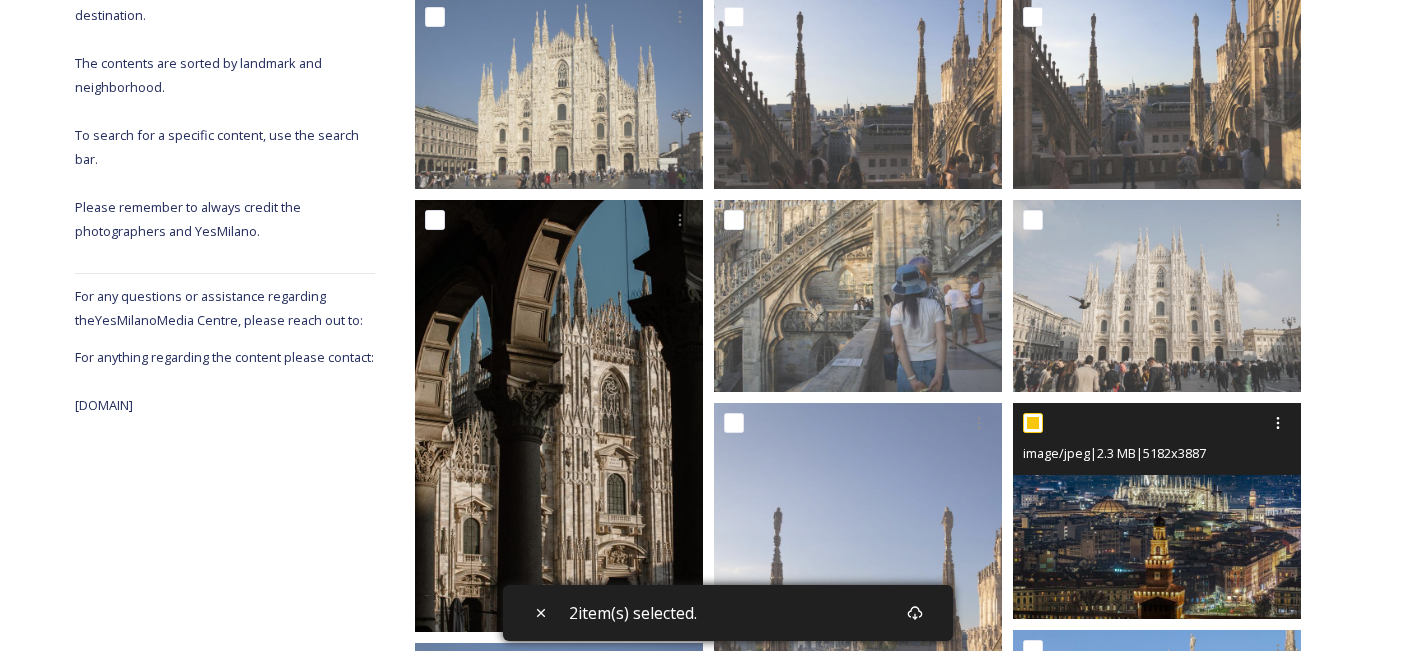 scroll, scrollTop: 387, scrollLeft: 0, axis: vertical 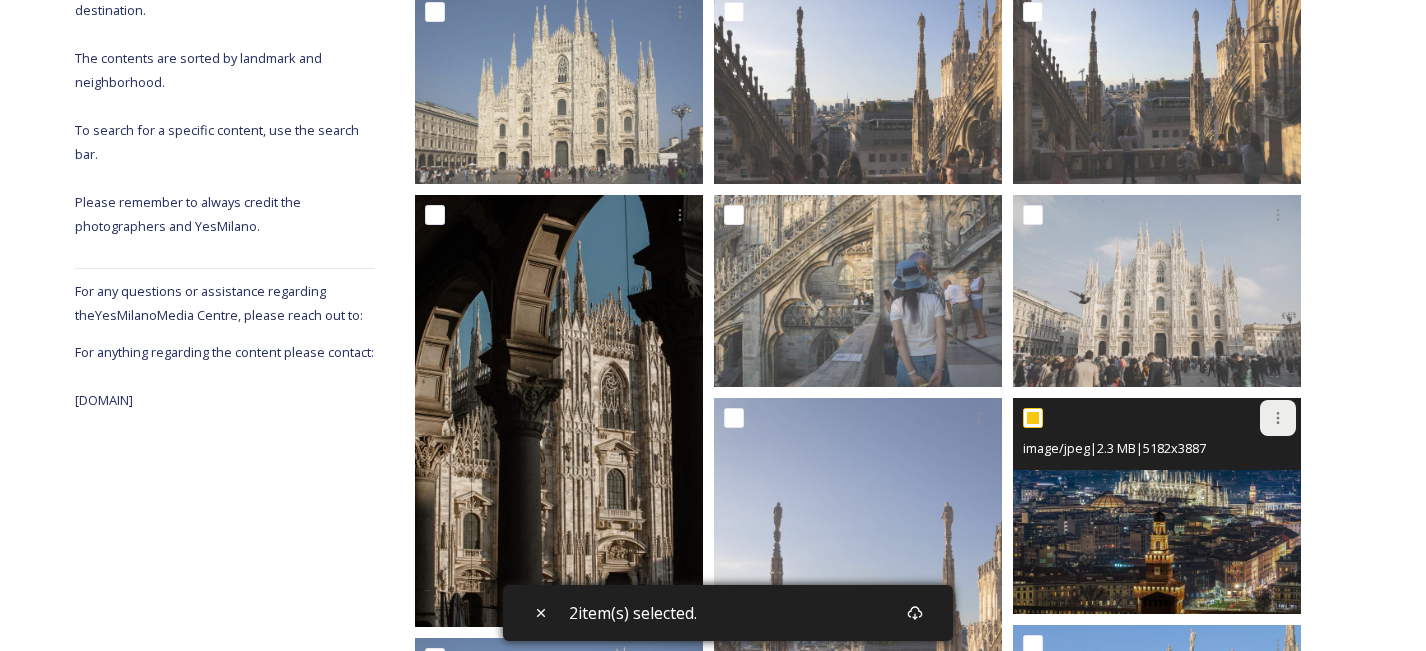 click 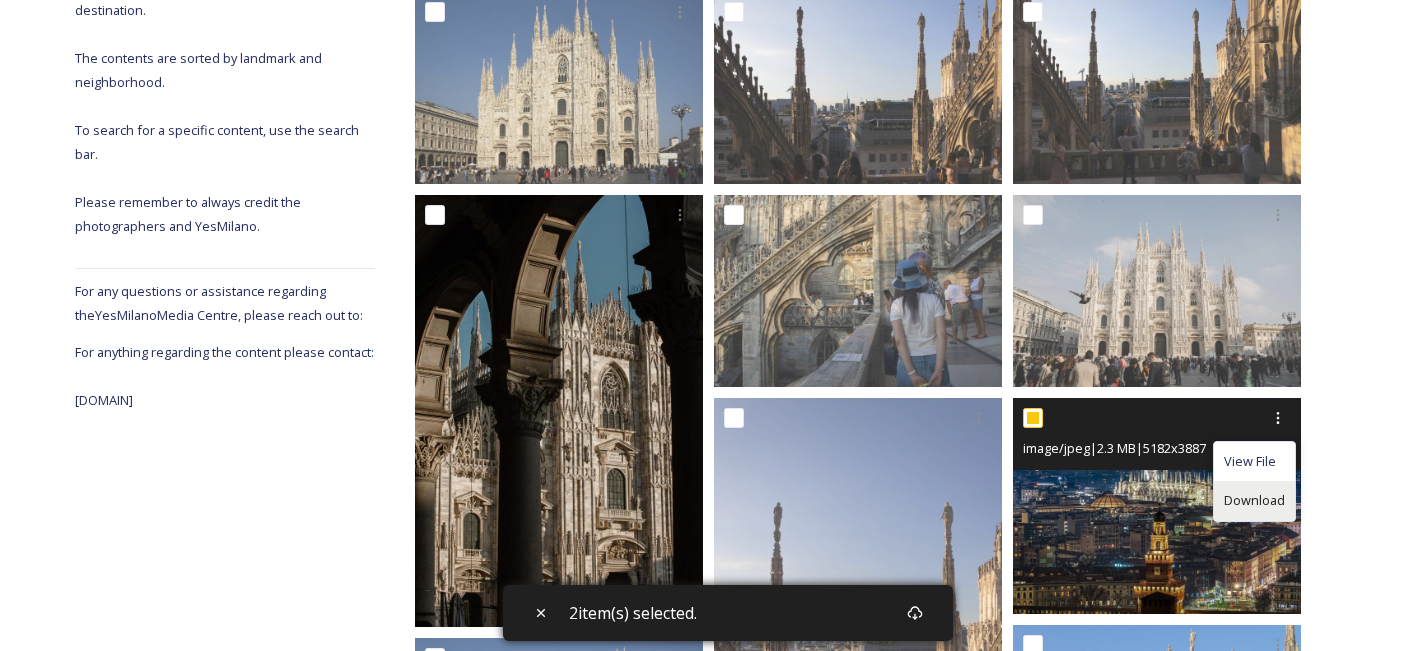 click on "Download" at bounding box center (1254, 500) 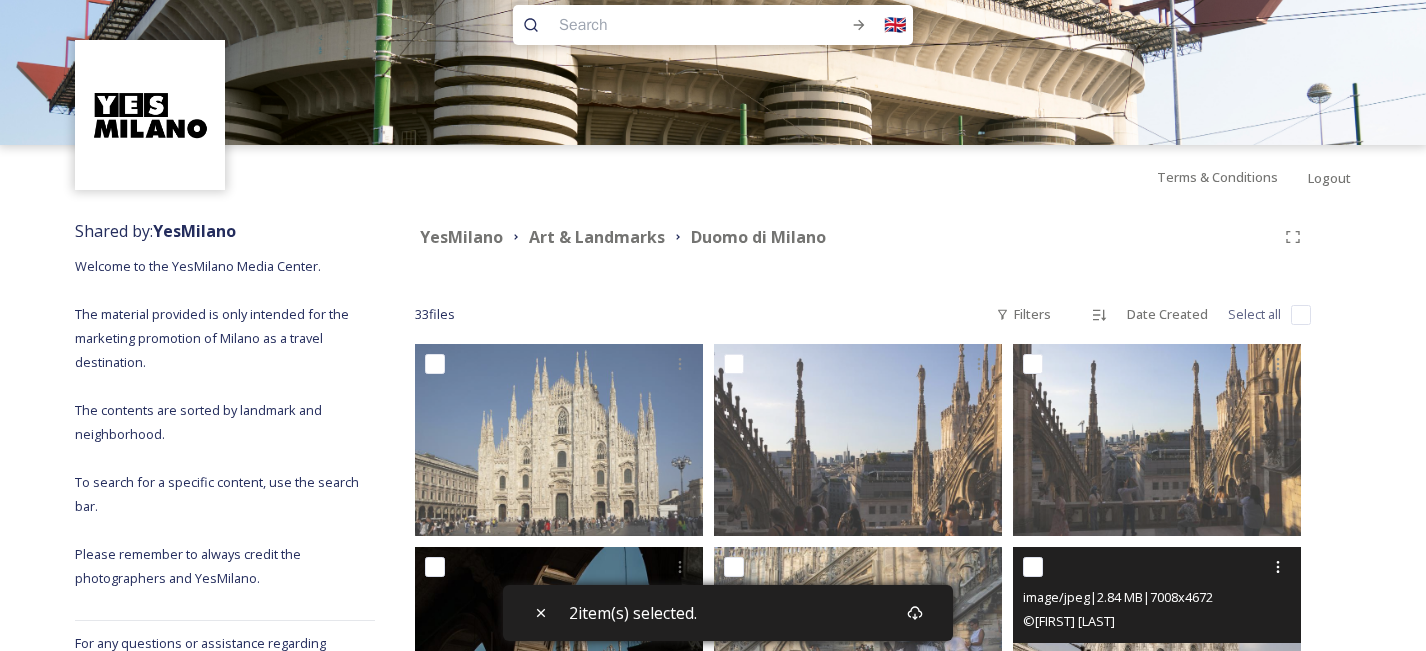 scroll, scrollTop: 0, scrollLeft: 0, axis: both 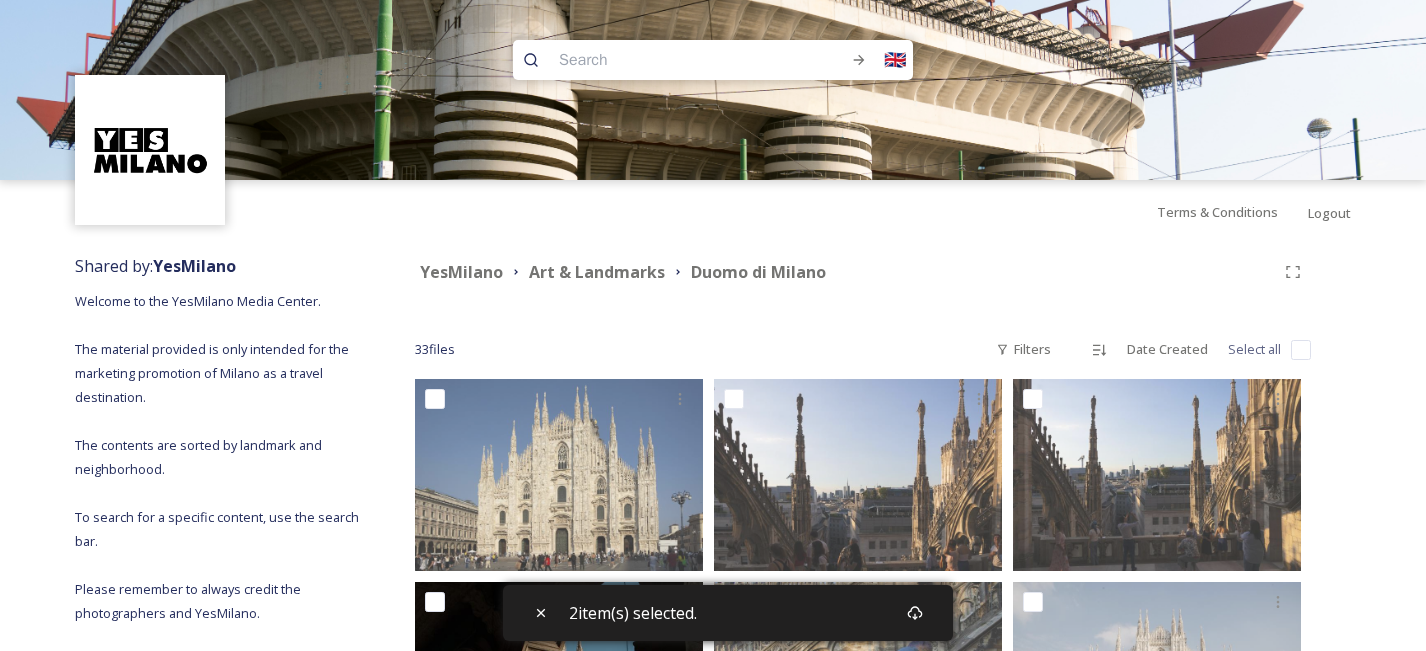 click on "YesMilano" at bounding box center [461, 272] 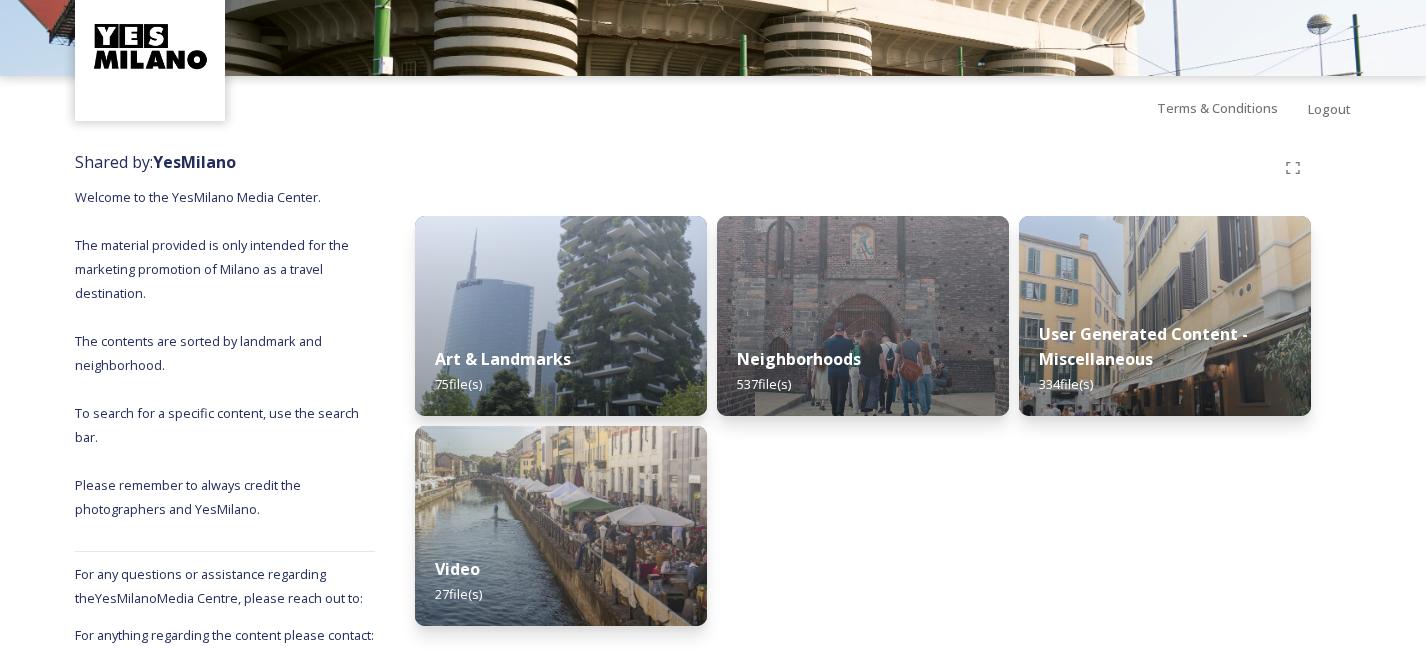scroll, scrollTop: 127, scrollLeft: 0, axis: vertical 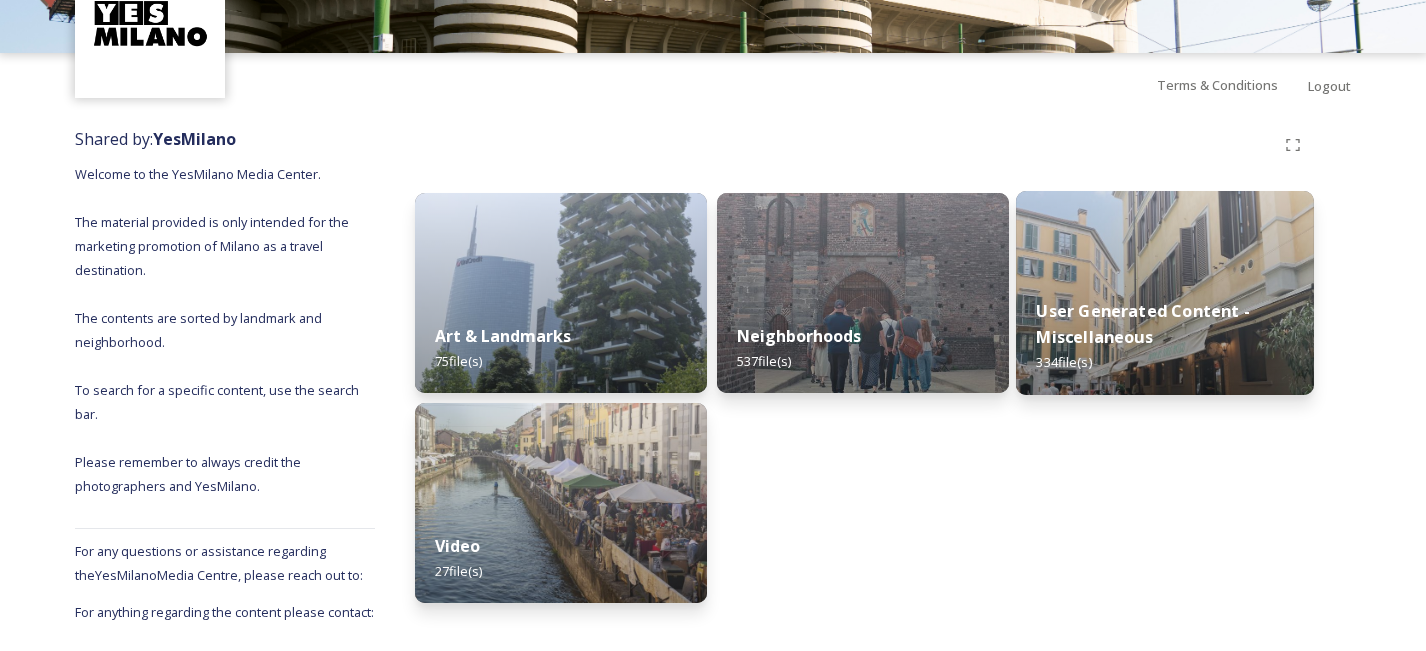 click on "User Generated Content - Miscellaneous 334  file(s)" at bounding box center (1165, 337) 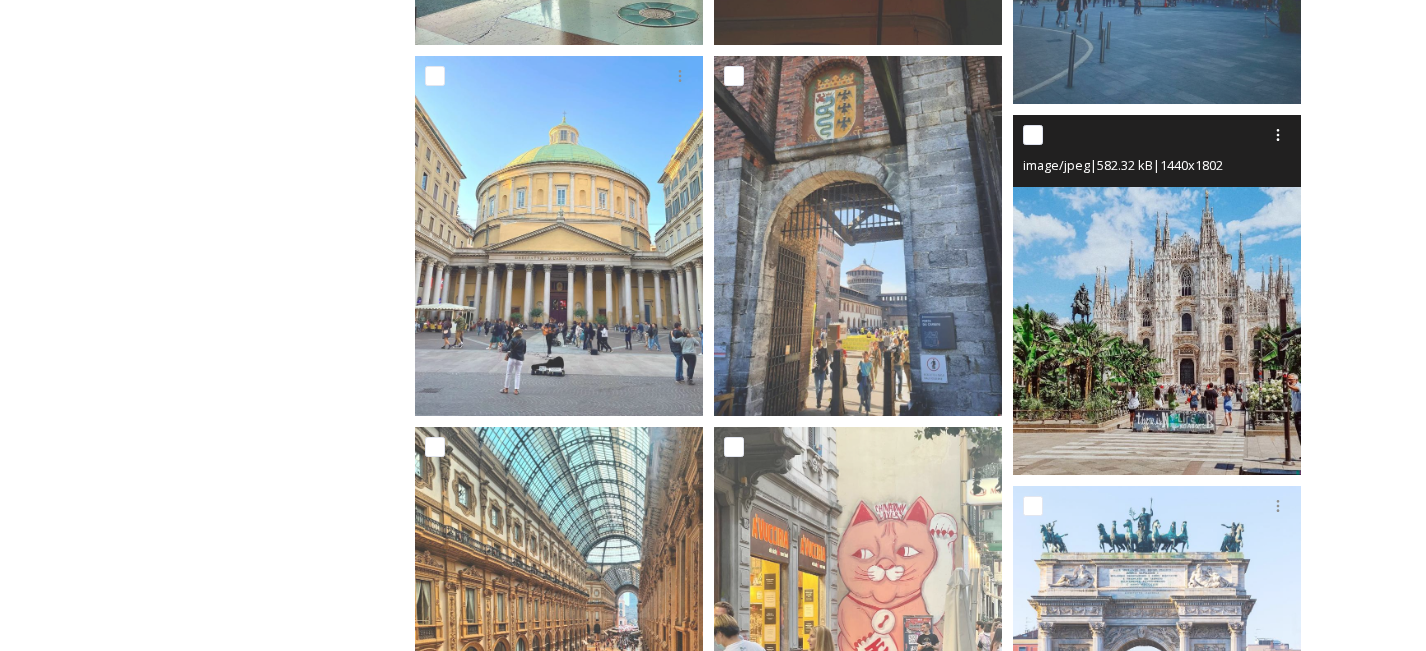 scroll, scrollTop: 2231, scrollLeft: 0, axis: vertical 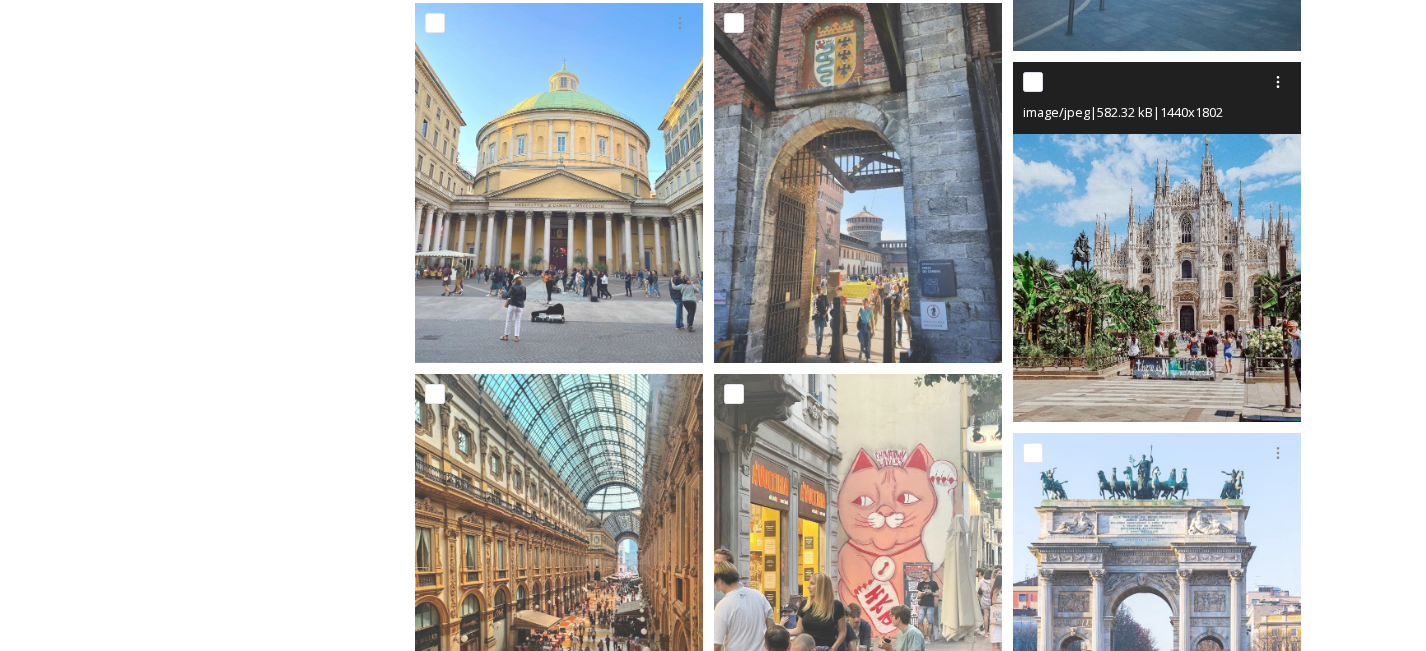 click at bounding box center [1157, 242] 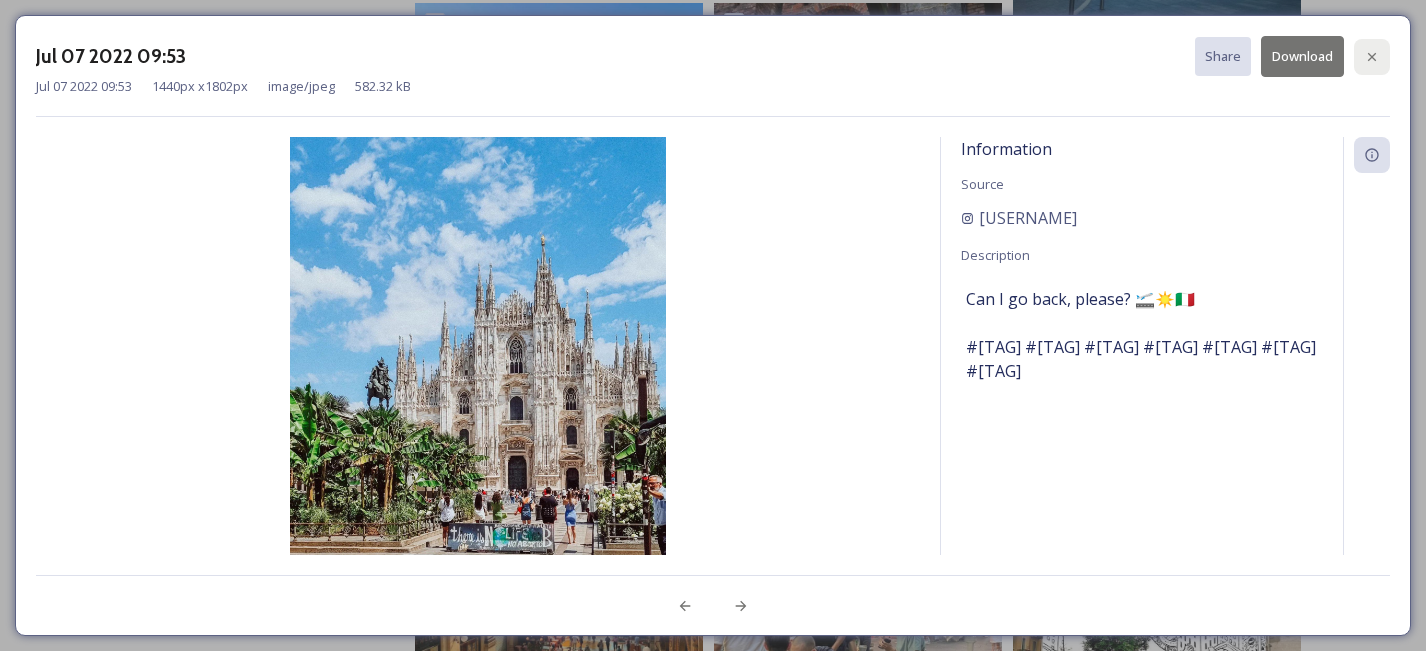 click 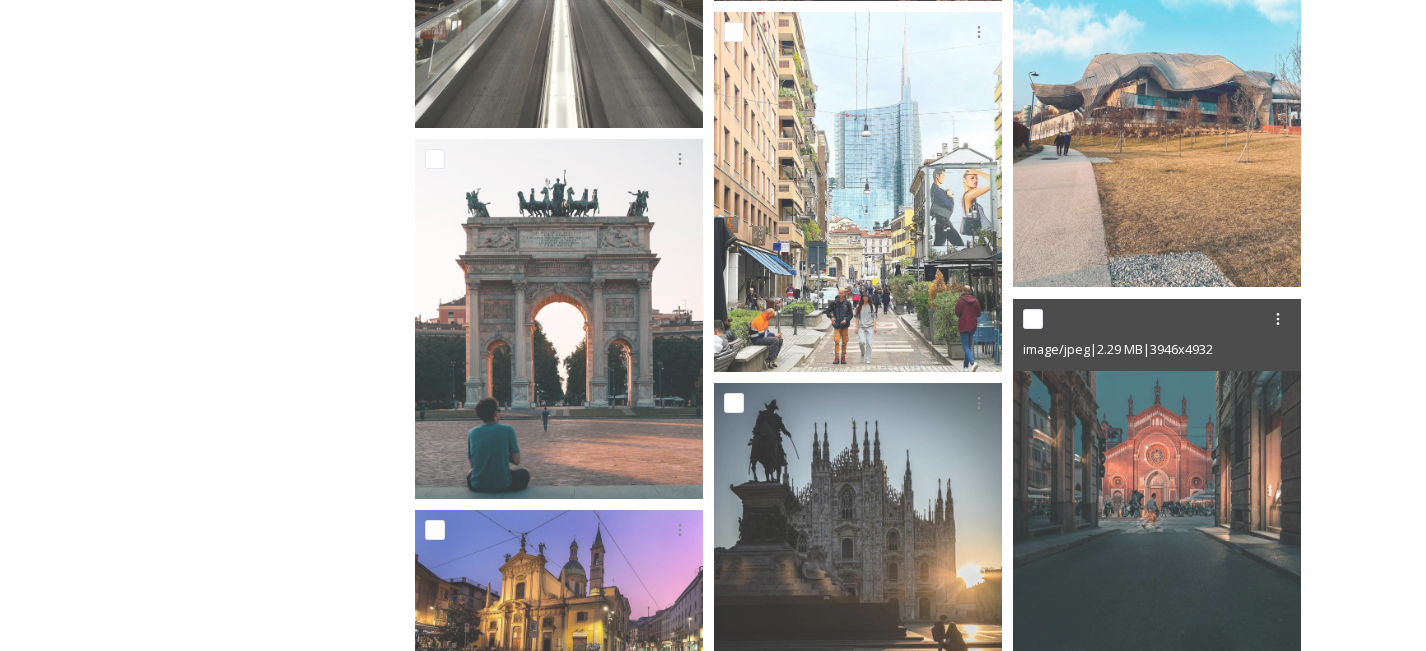 scroll, scrollTop: 6231, scrollLeft: 0, axis: vertical 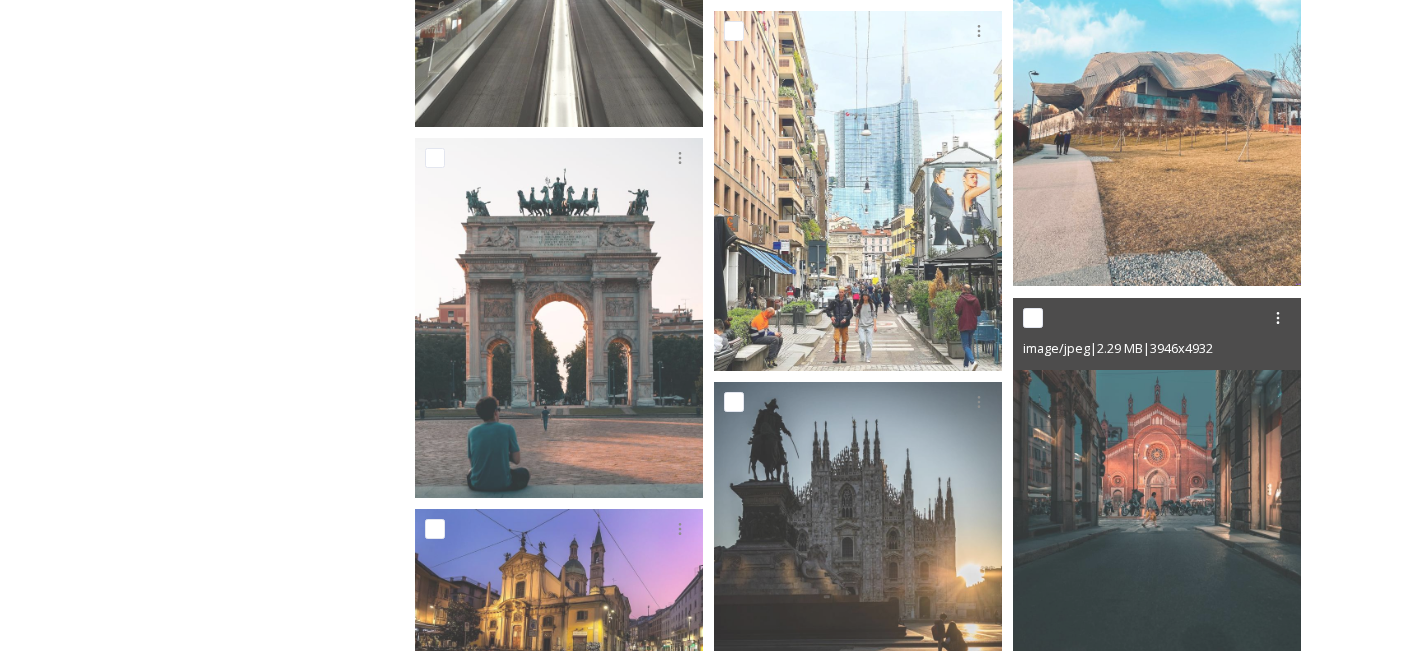 click at bounding box center (1157, 477) 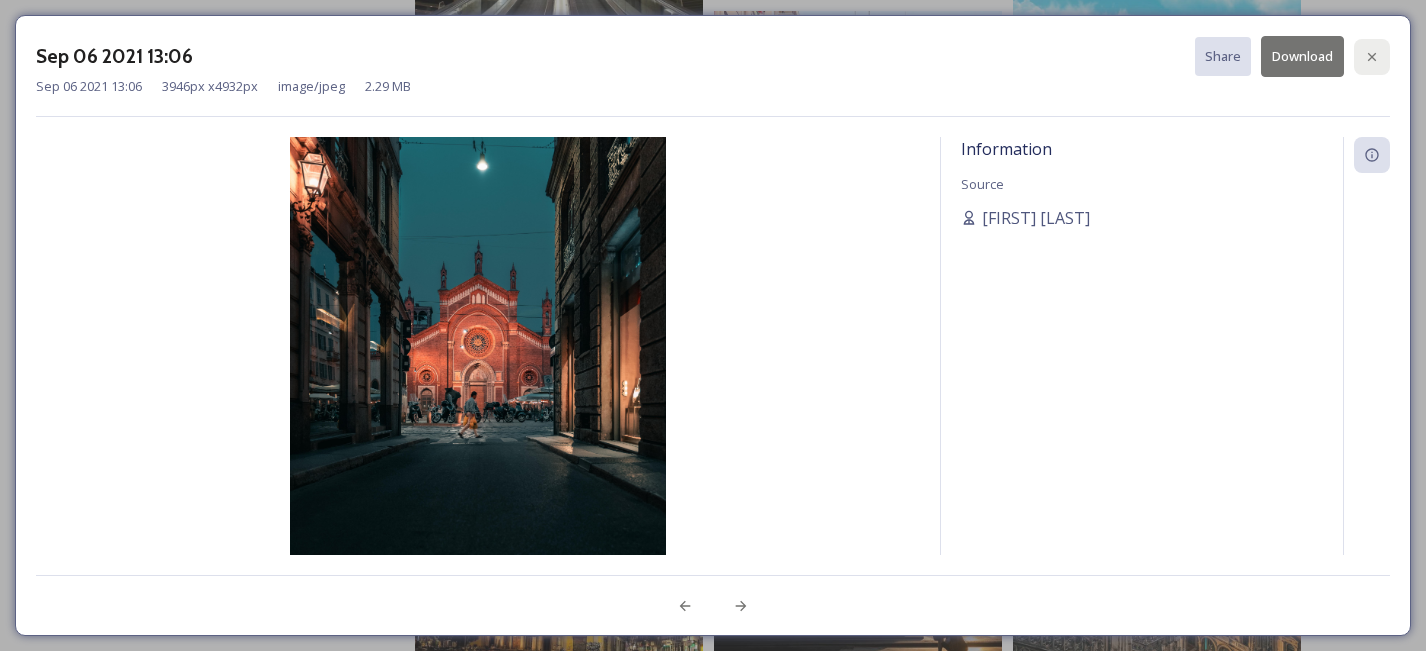 click 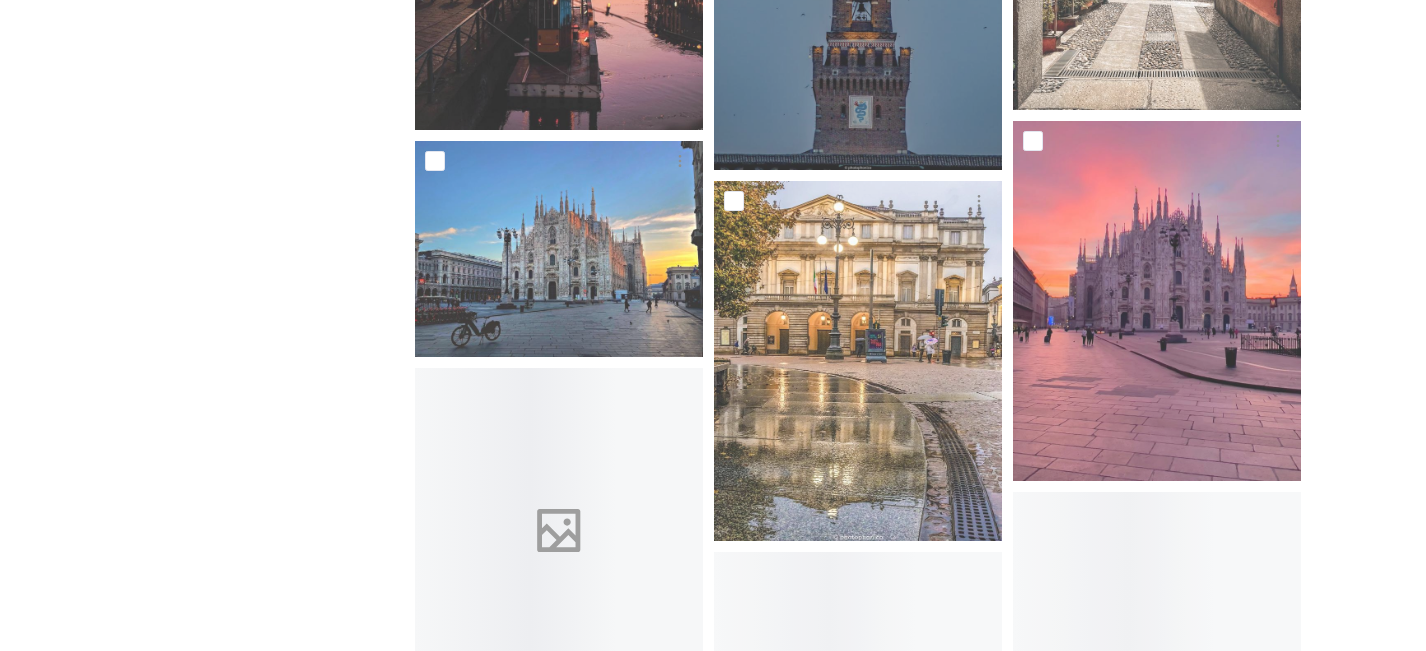scroll, scrollTop: 7573, scrollLeft: 0, axis: vertical 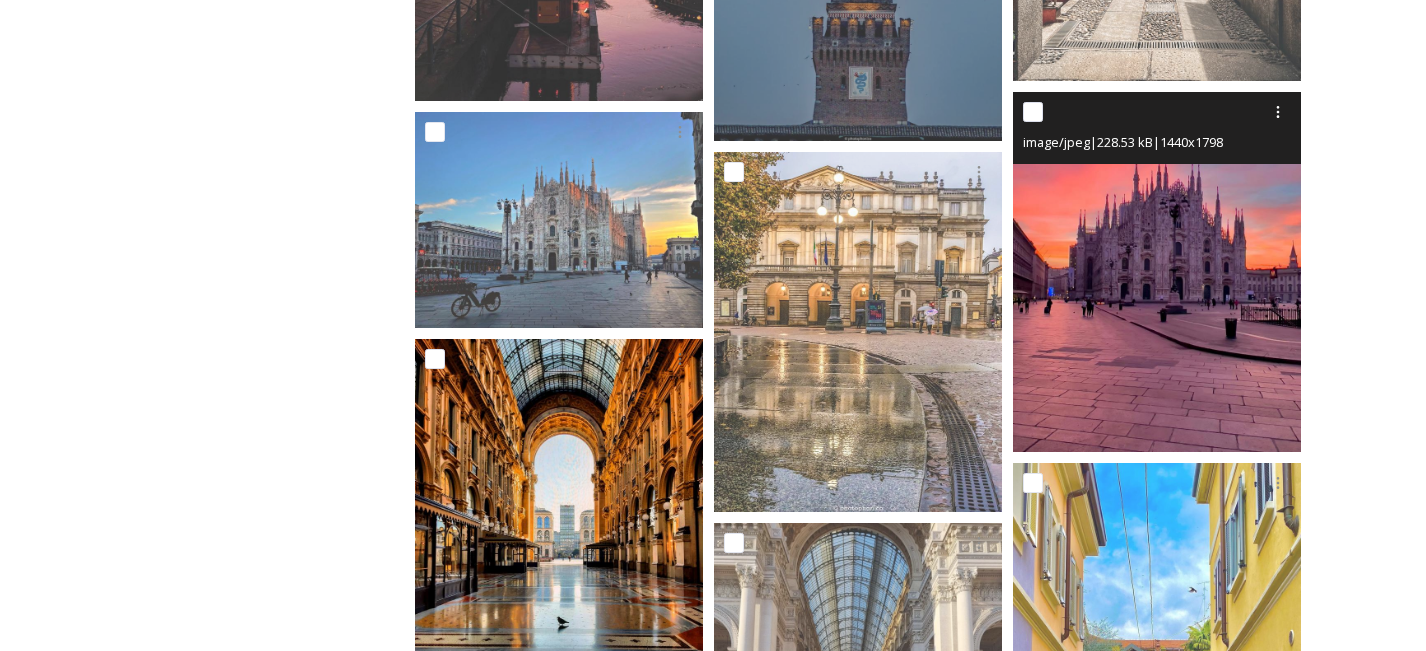 click at bounding box center (1157, 272) 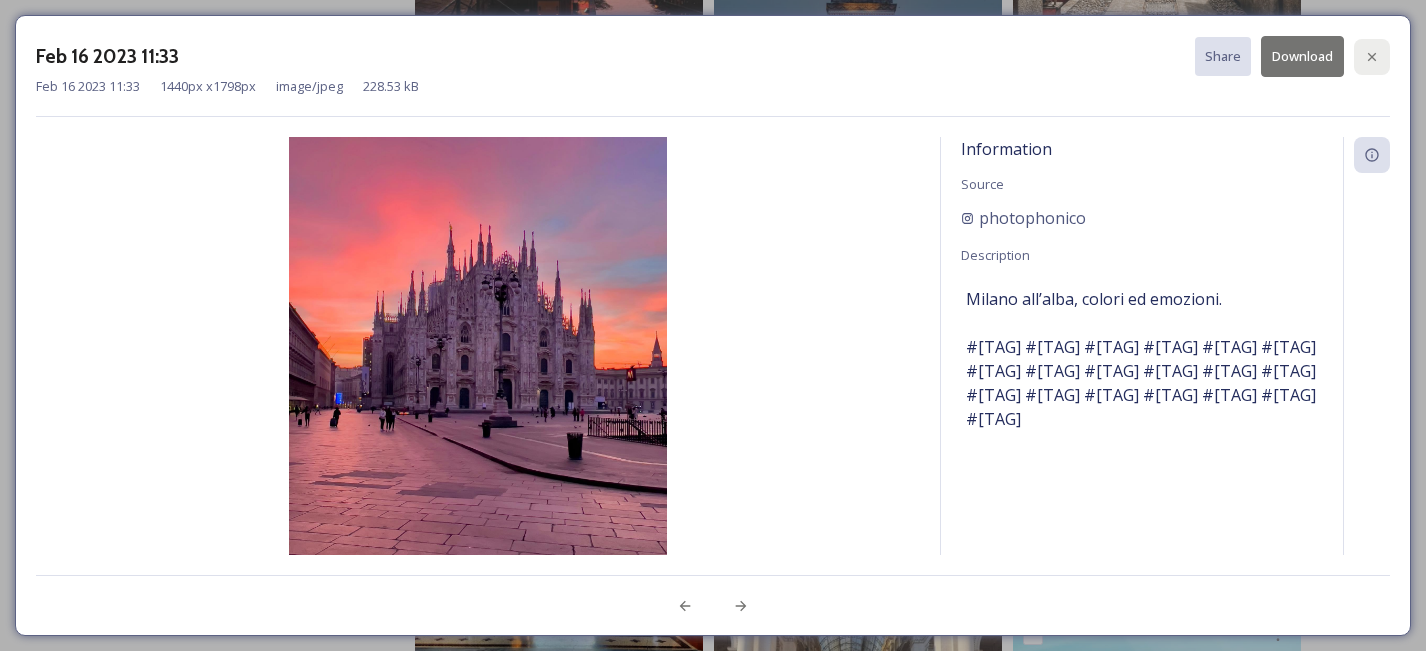 click at bounding box center [1372, 57] 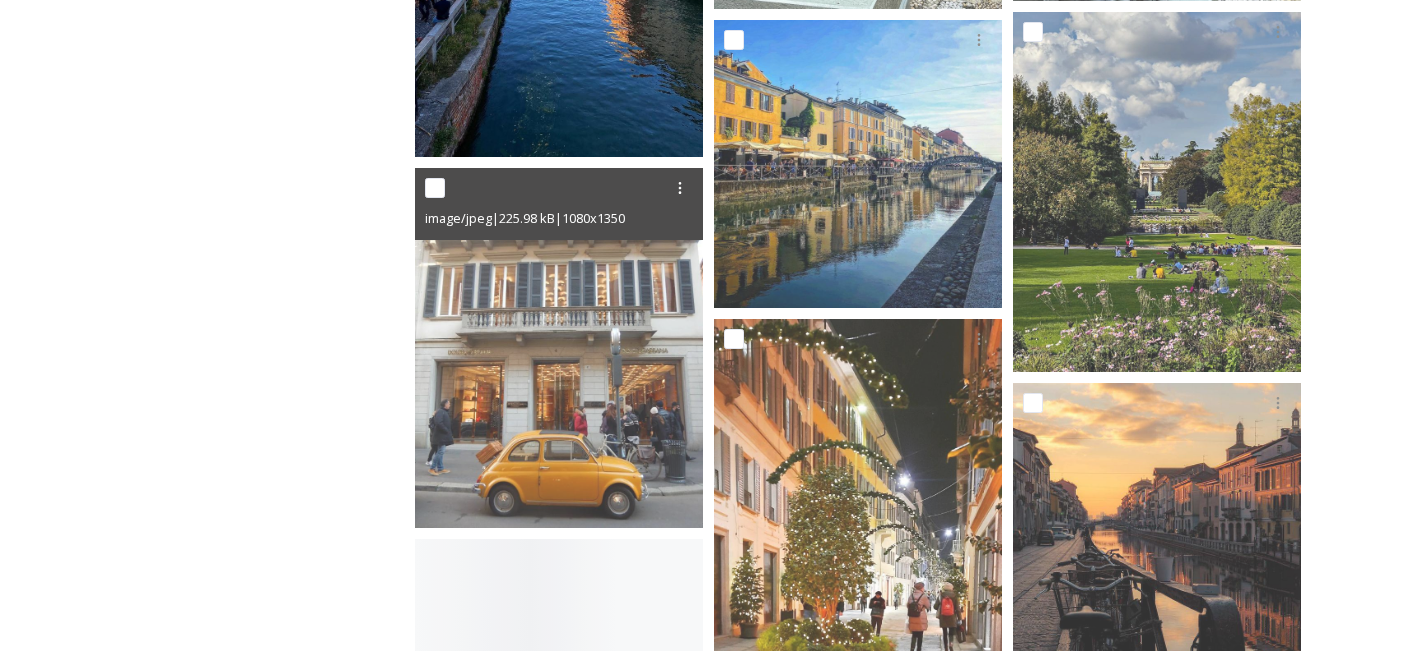 scroll, scrollTop: 10752, scrollLeft: 0, axis: vertical 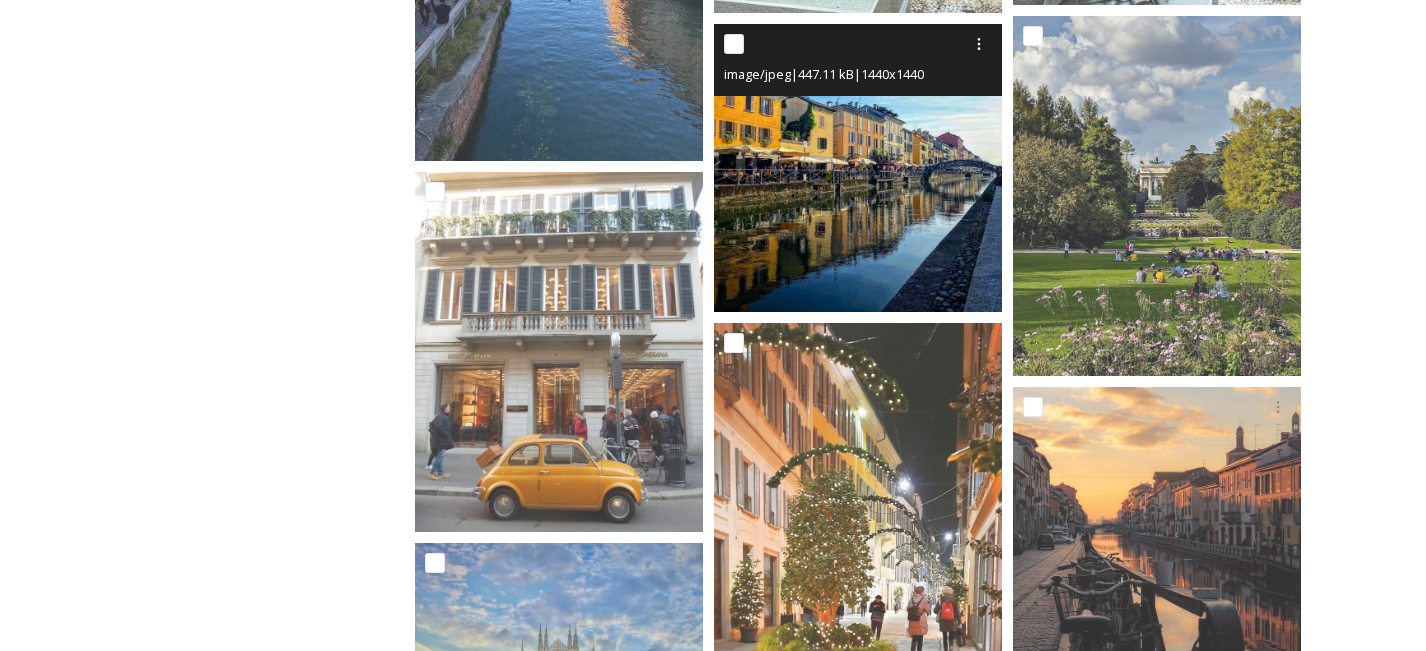click at bounding box center [858, 168] 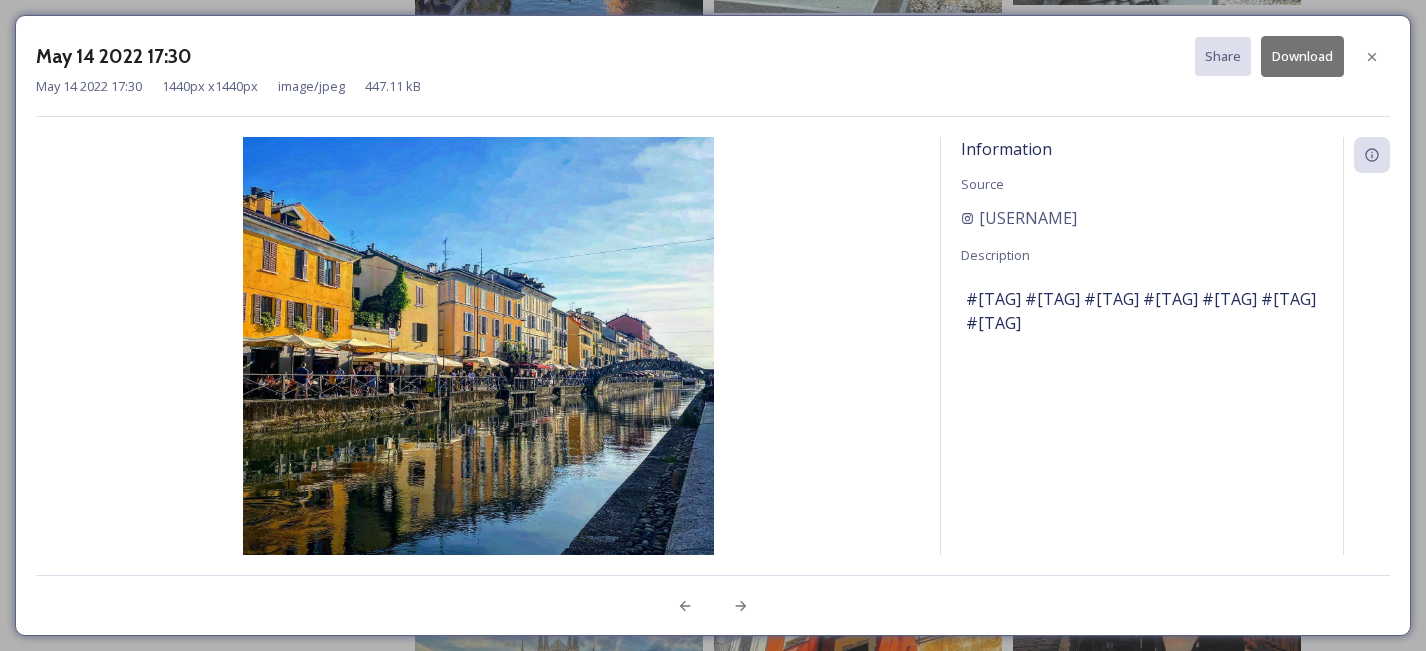 drag, startPoint x: 1372, startPoint y: 63, endPoint x: 1244, endPoint y: 82, distance: 129.40247 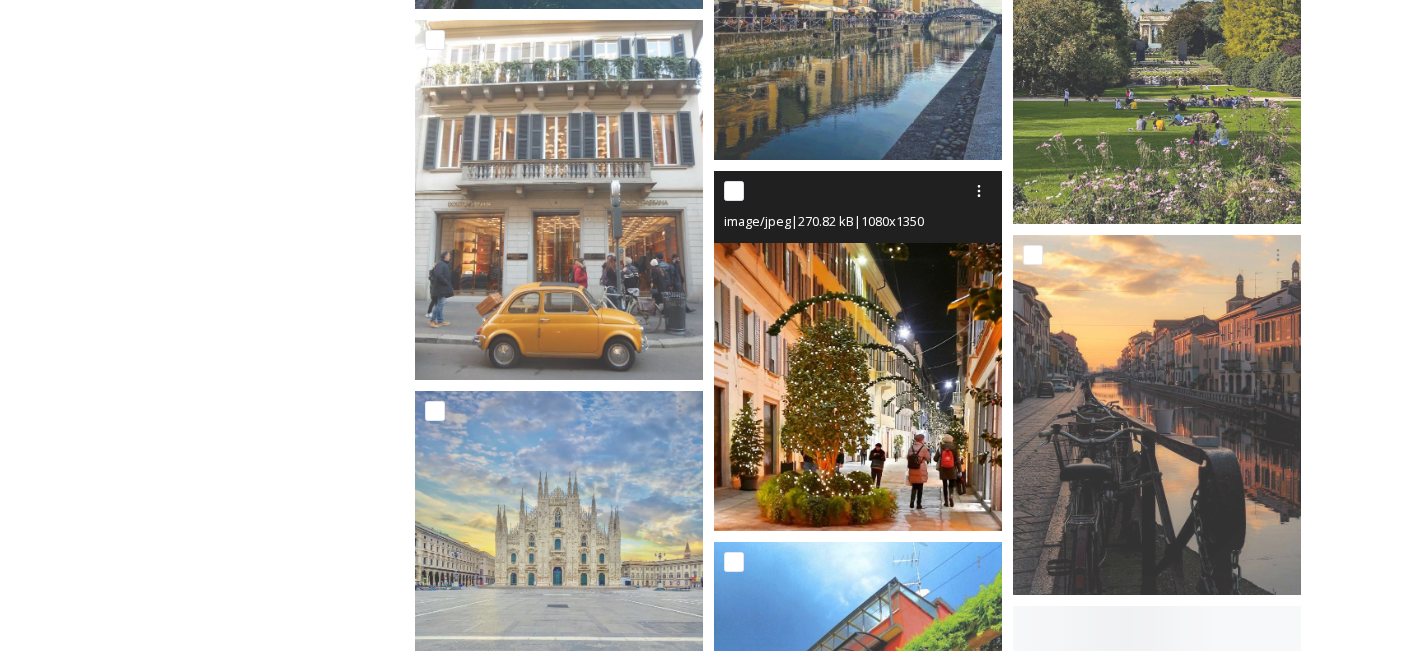 scroll, scrollTop: 11020, scrollLeft: 0, axis: vertical 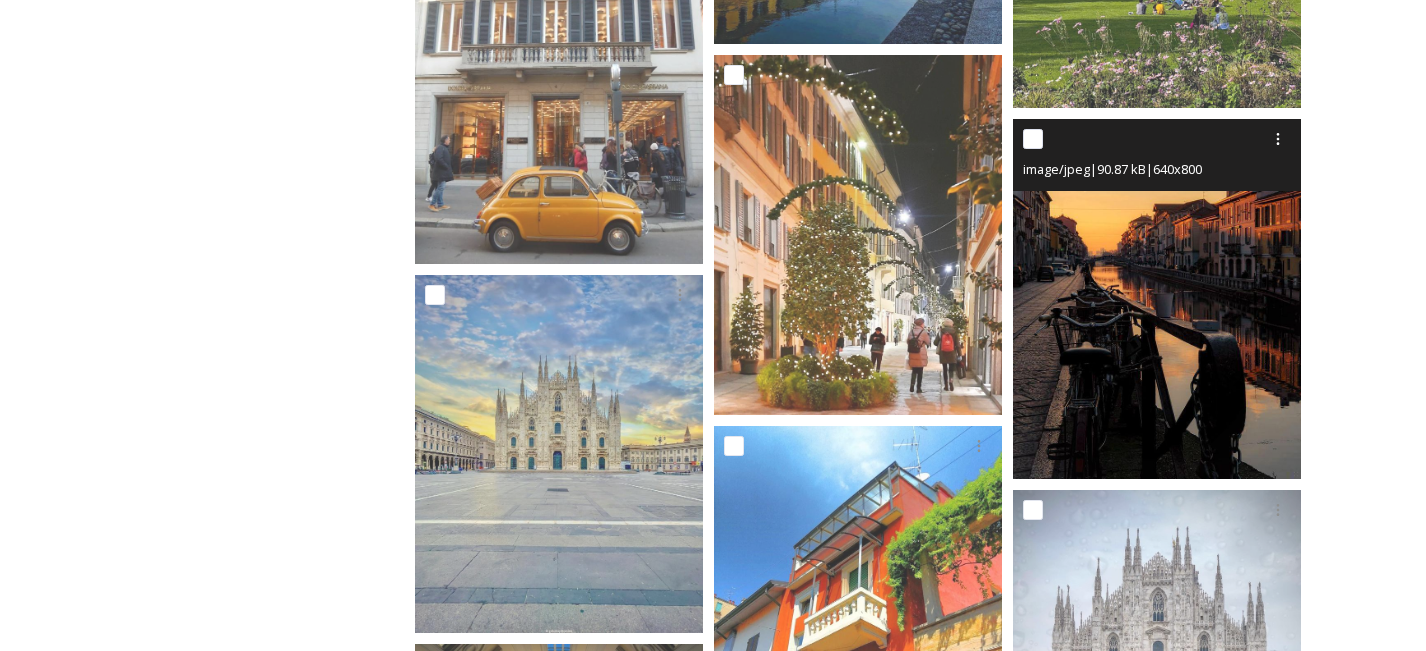 click at bounding box center (1157, 299) 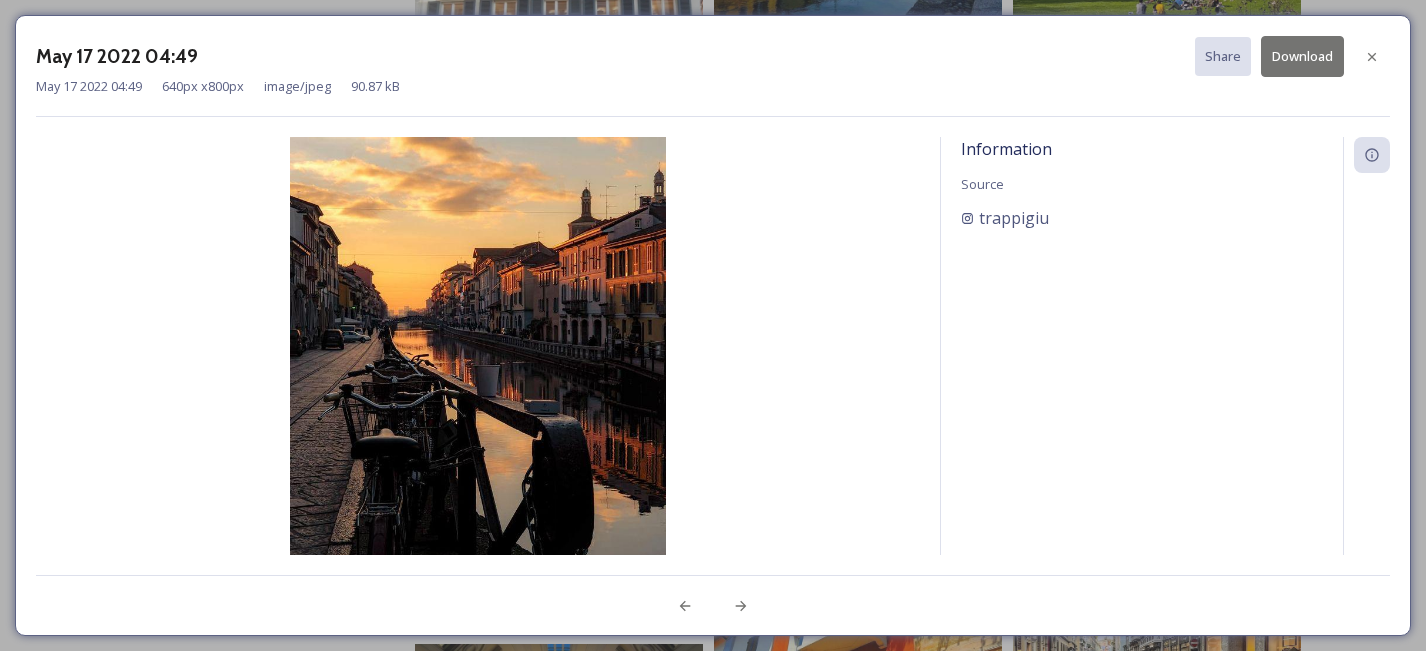 drag, startPoint x: 1370, startPoint y: 46, endPoint x: 1323, endPoint y: 90, distance: 64.381676 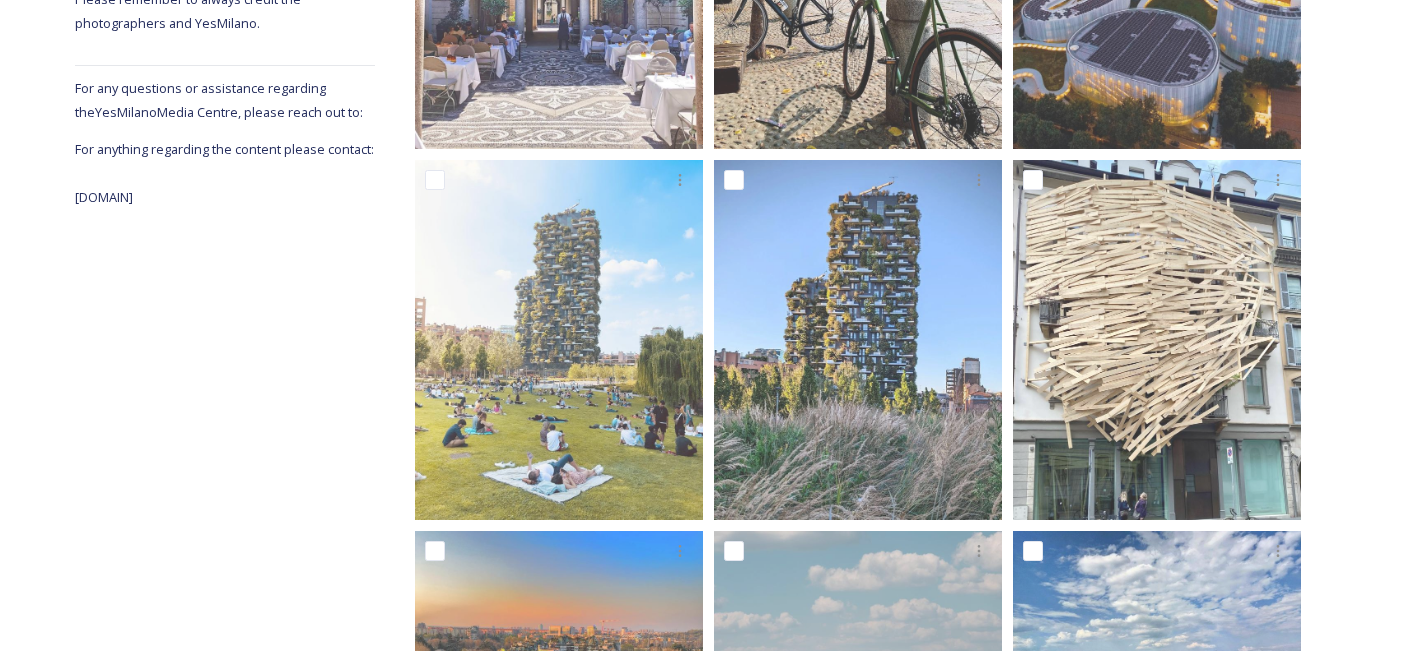 scroll, scrollTop: 0, scrollLeft: 0, axis: both 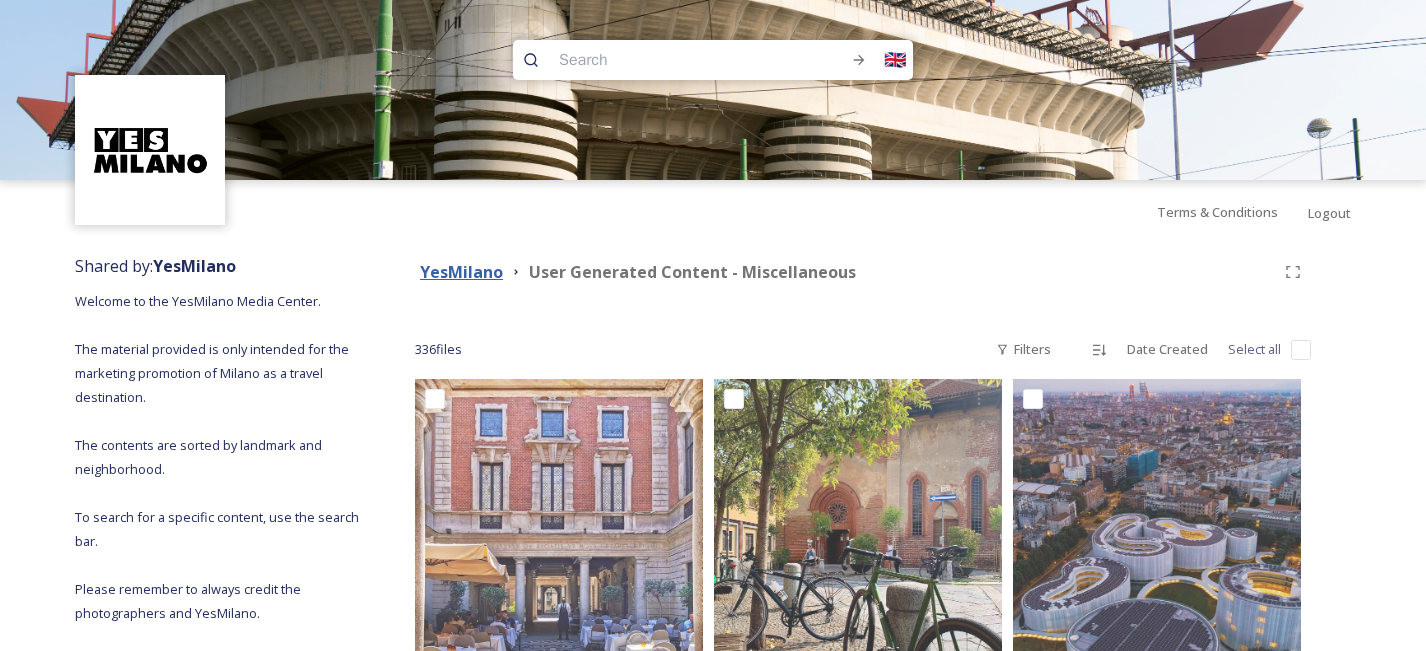 click on "YesMilano" at bounding box center (461, 272) 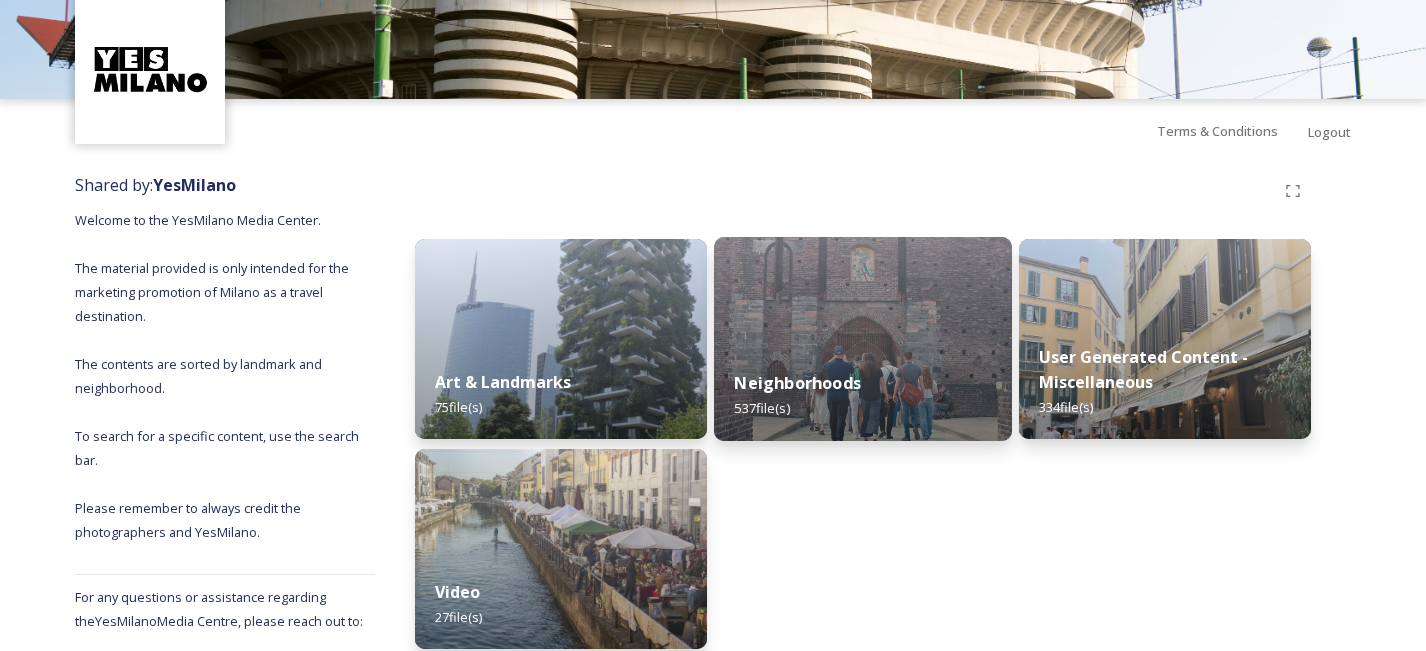 scroll, scrollTop: 109, scrollLeft: 0, axis: vertical 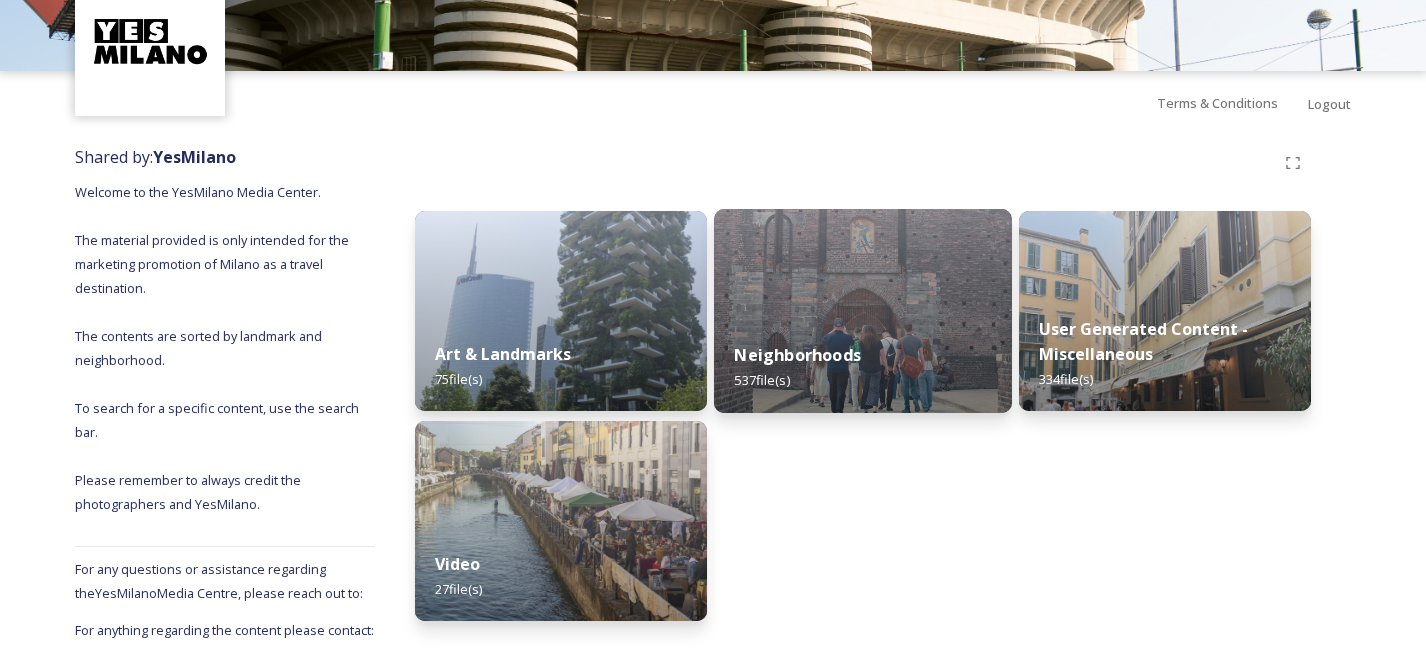 click on "Neighborhoods 537  file(s)" at bounding box center [863, 367] 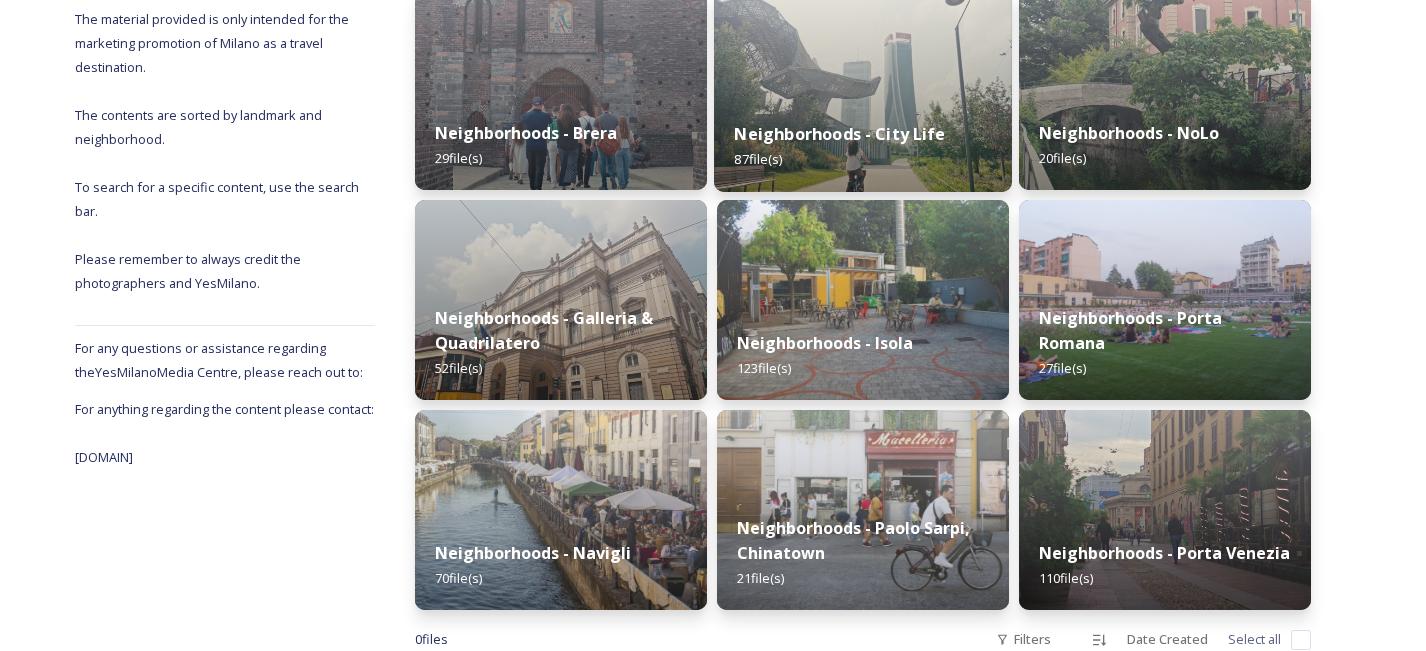 scroll, scrollTop: 333, scrollLeft: 0, axis: vertical 